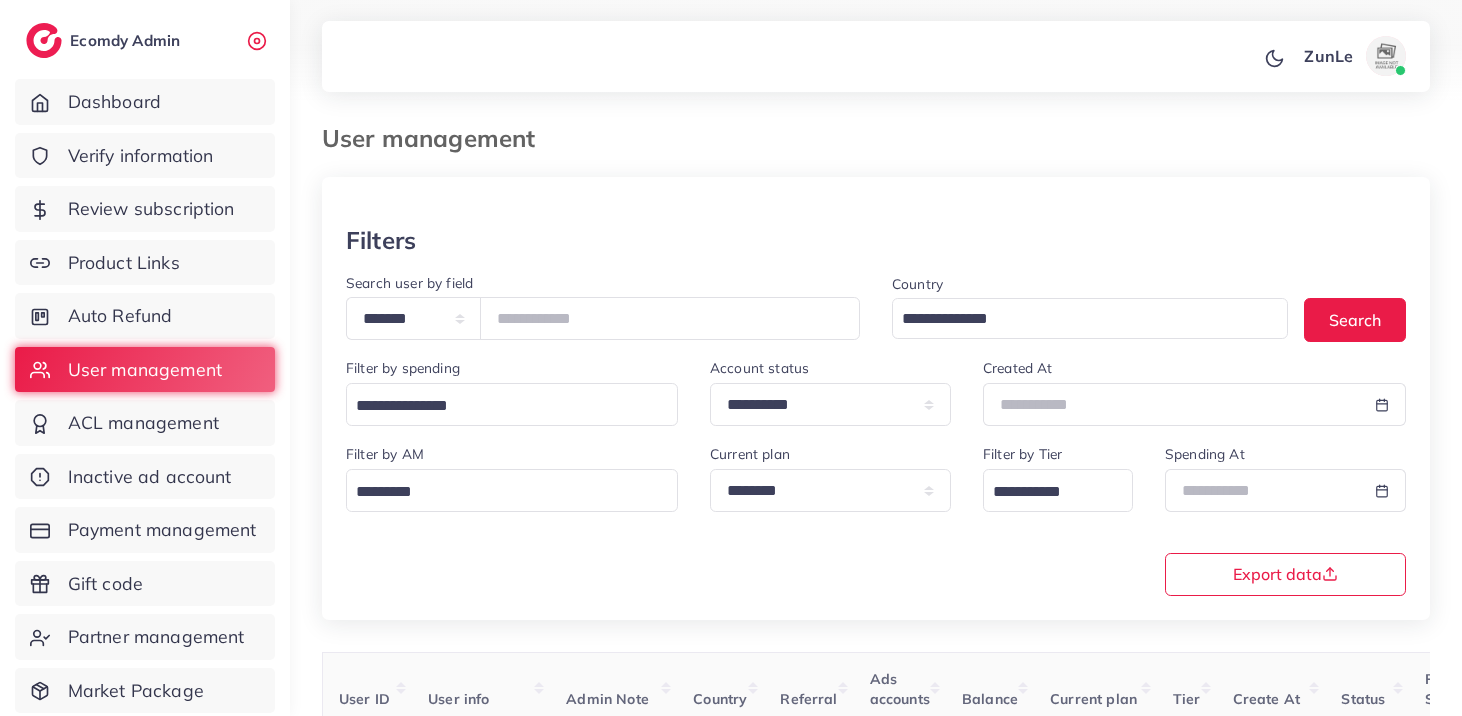 scroll, scrollTop: 180, scrollLeft: 0, axis: vertical 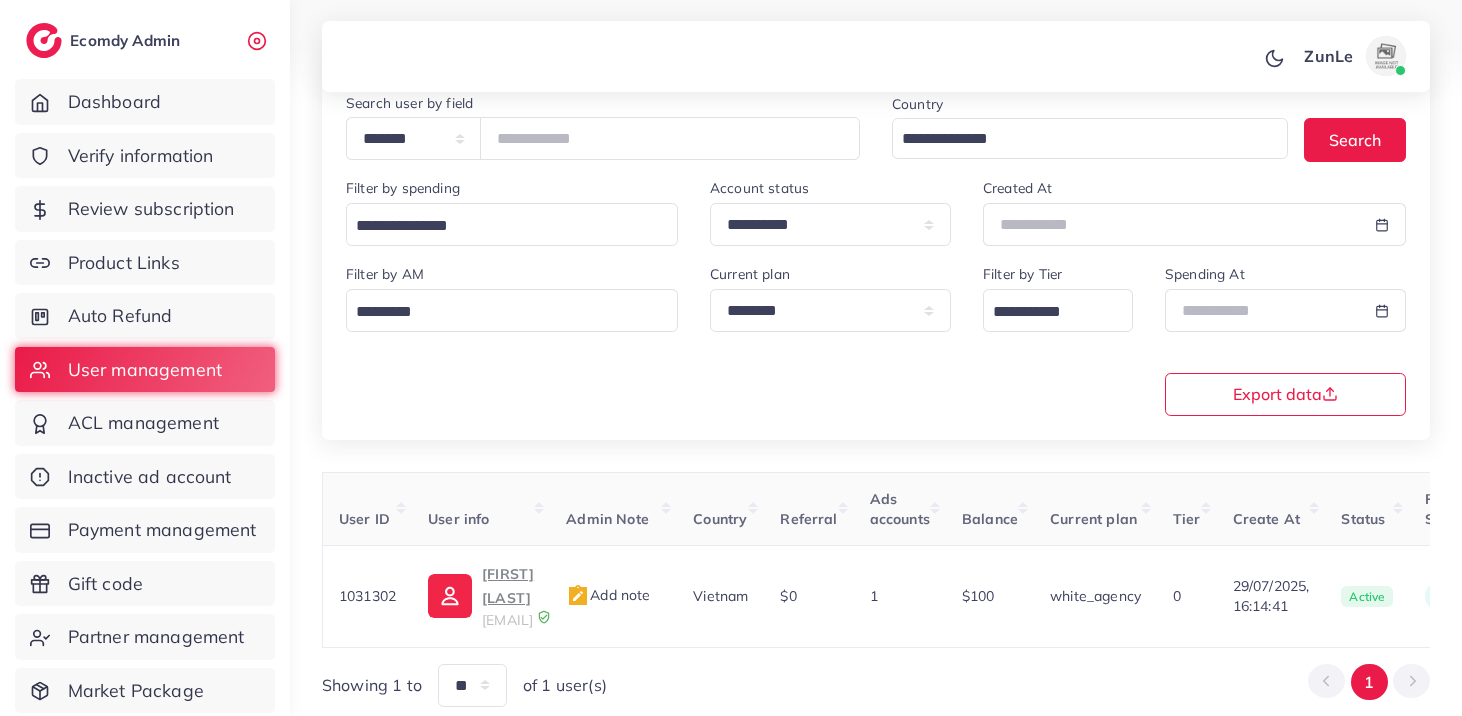 click on "**********" at bounding box center (603, 138) 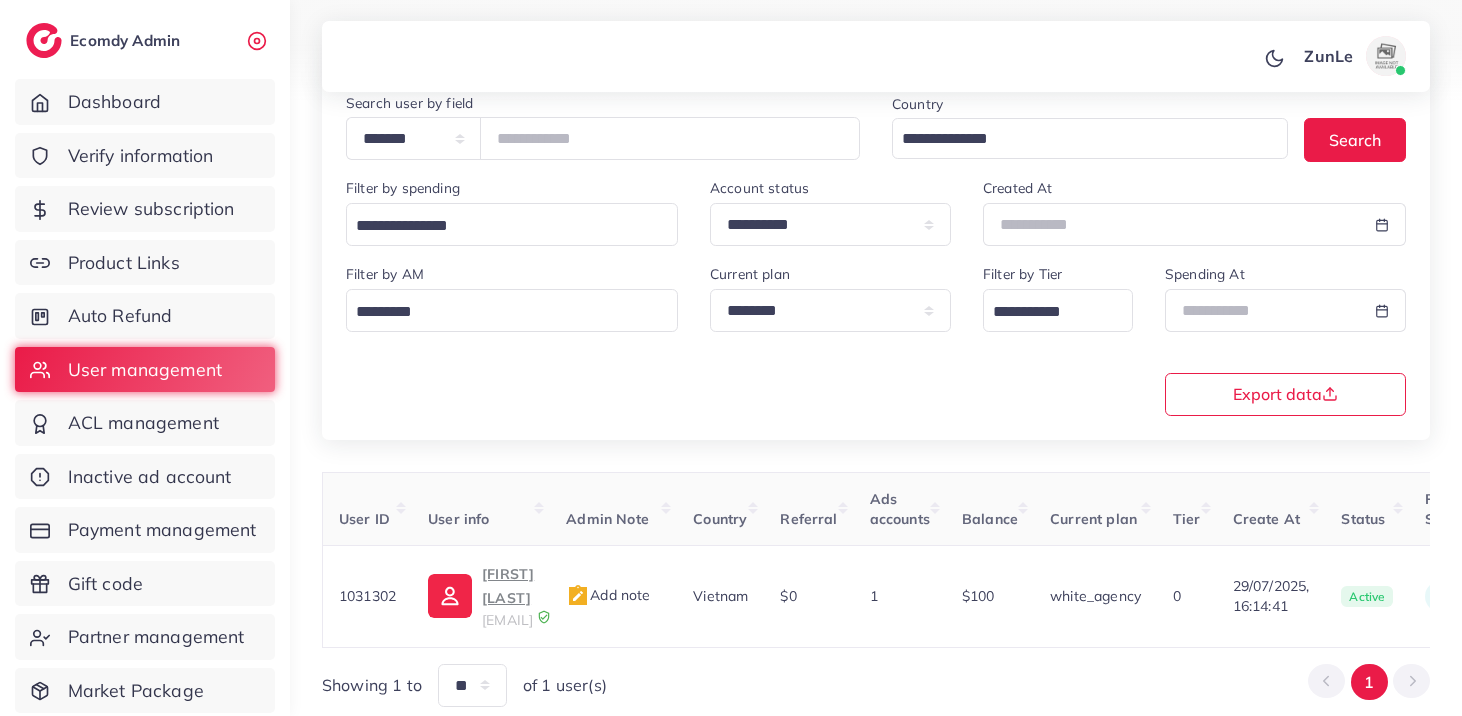 type on "*****" 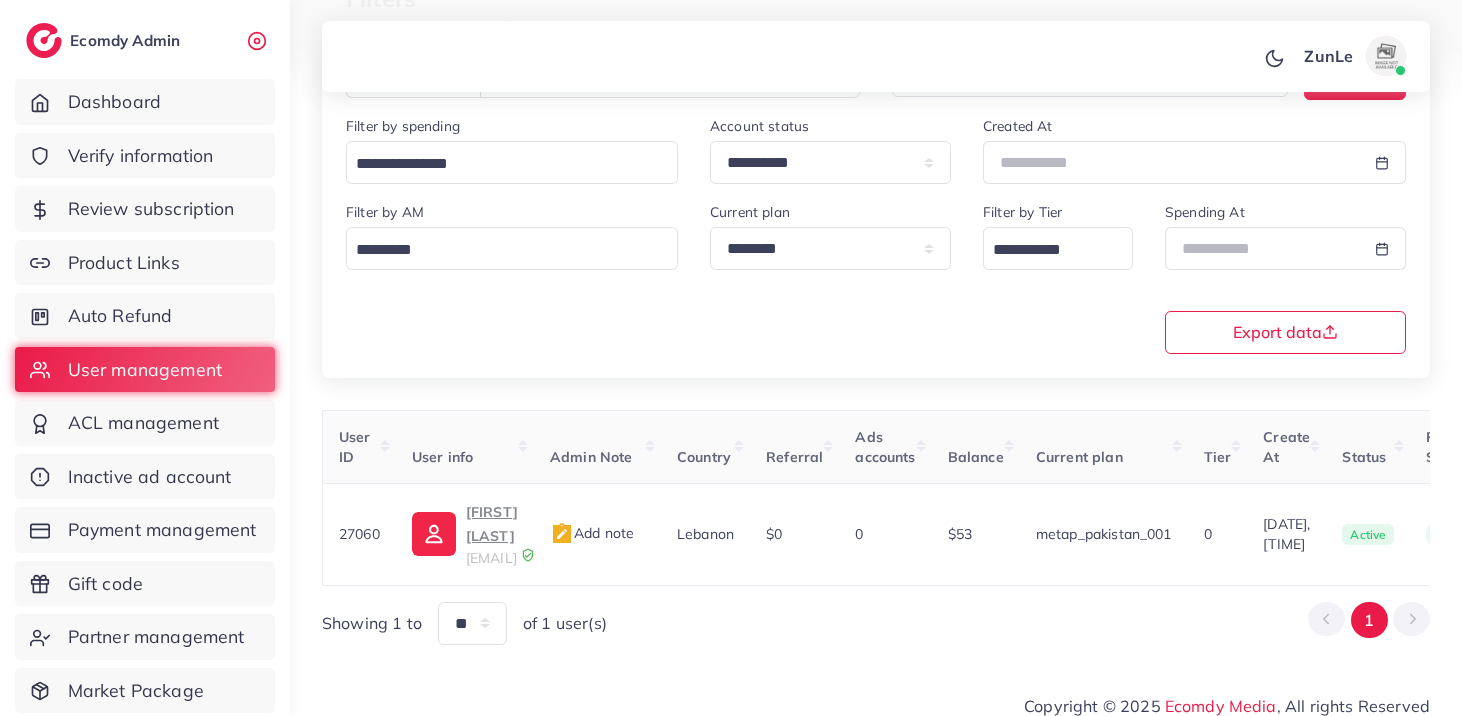 scroll, scrollTop: 243, scrollLeft: 0, axis: vertical 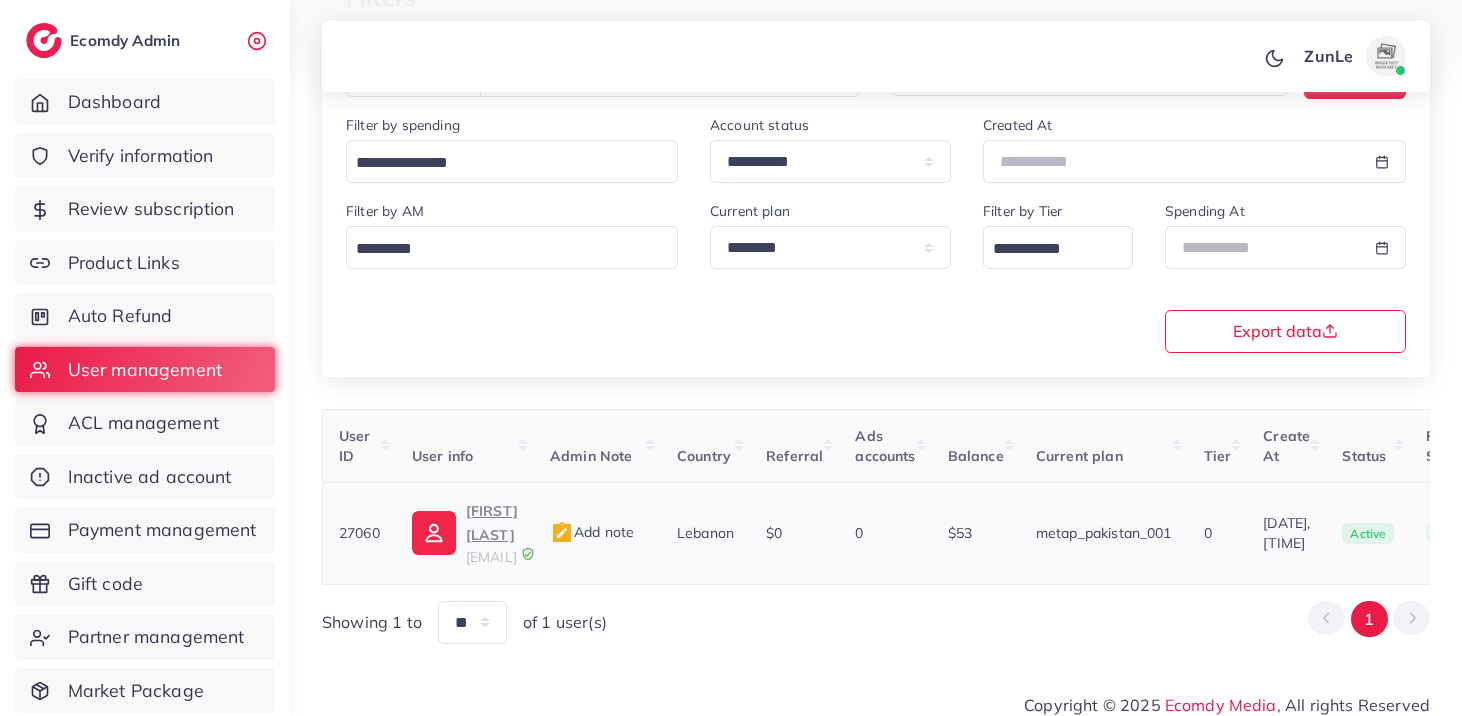 click on "[EMAIL]" at bounding box center [491, 557] 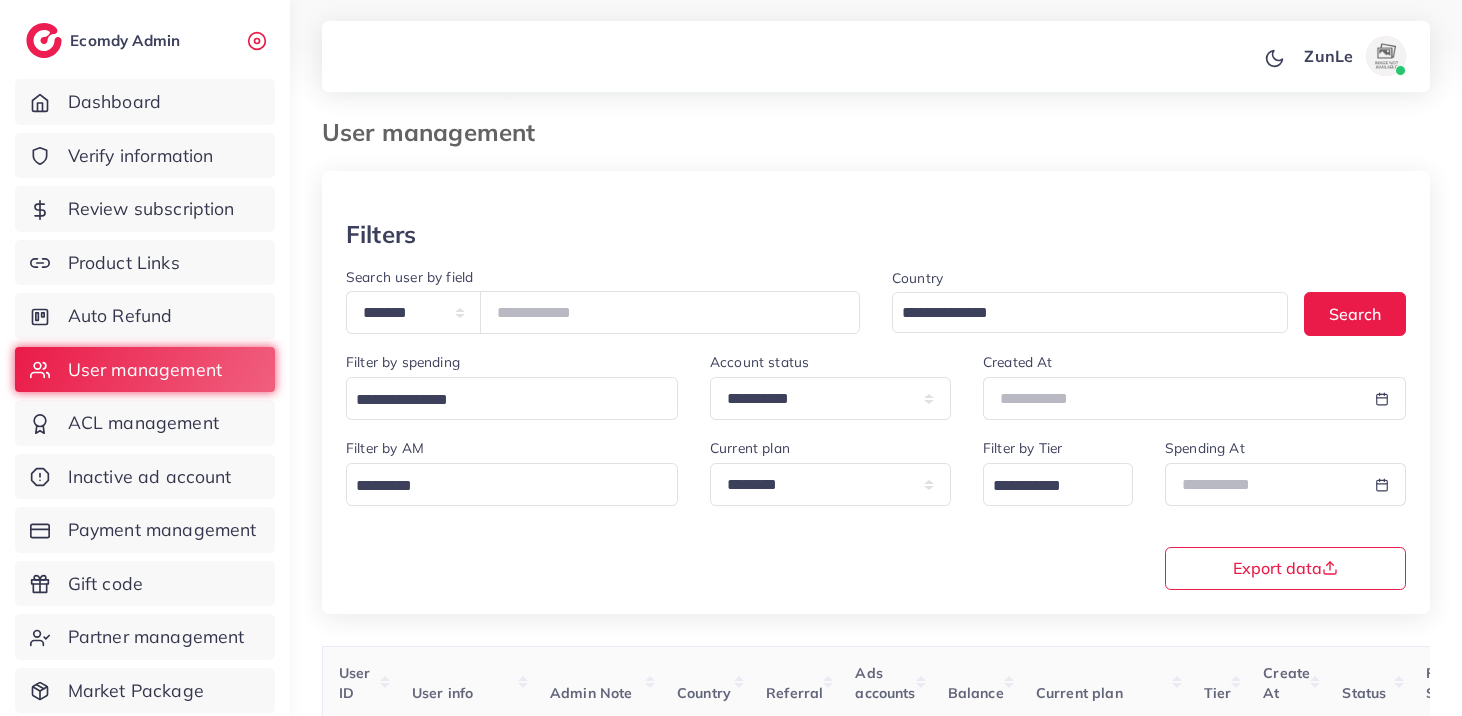 scroll, scrollTop: 0, scrollLeft: 0, axis: both 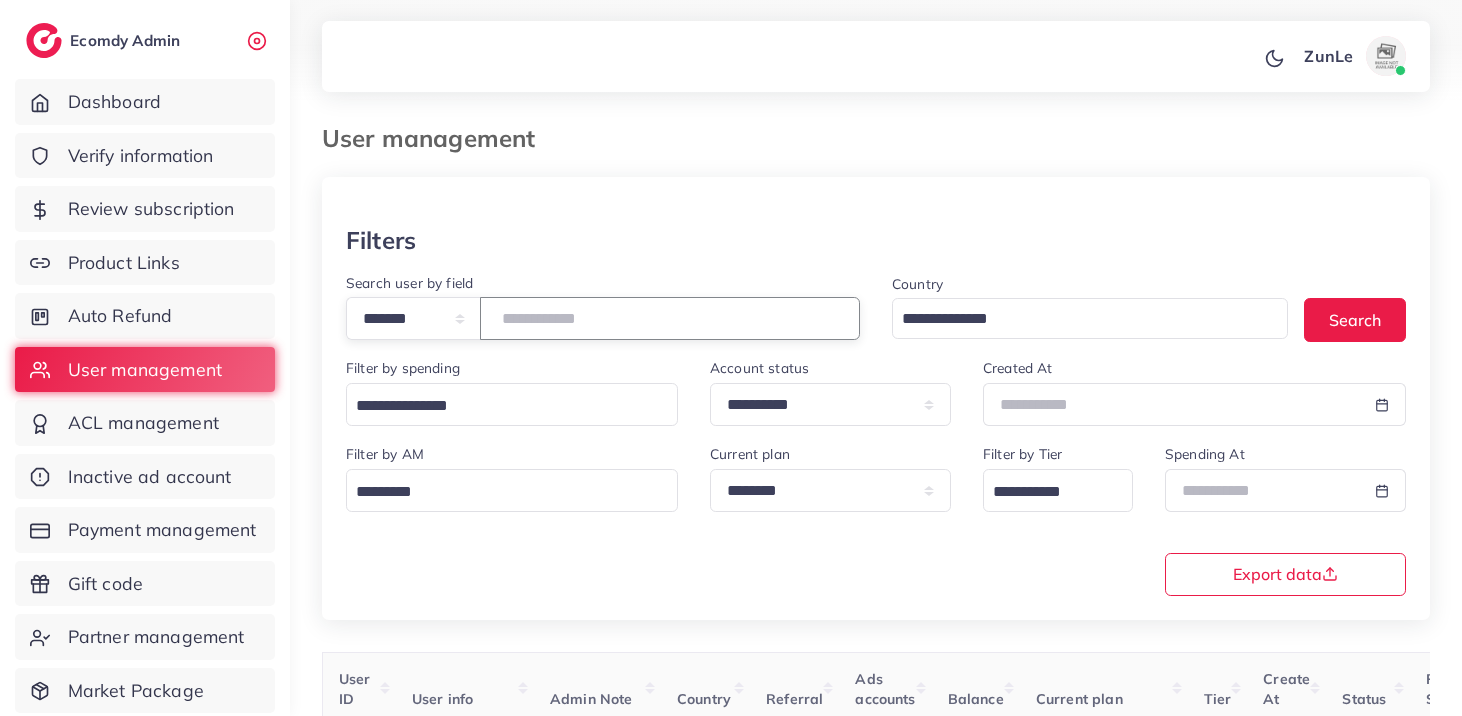 click on "*****" at bounding box center (670, 318) 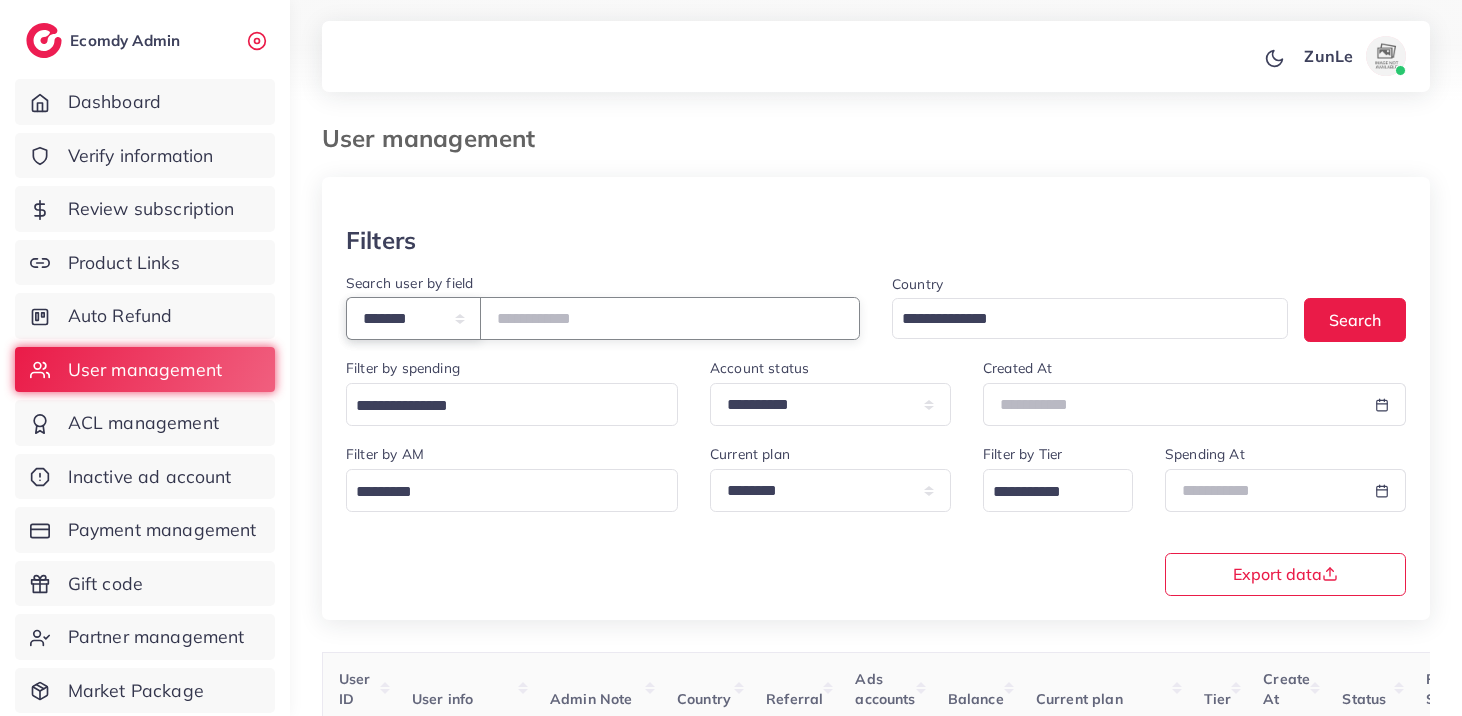 click on "**********" at bounding box center [413, 318] 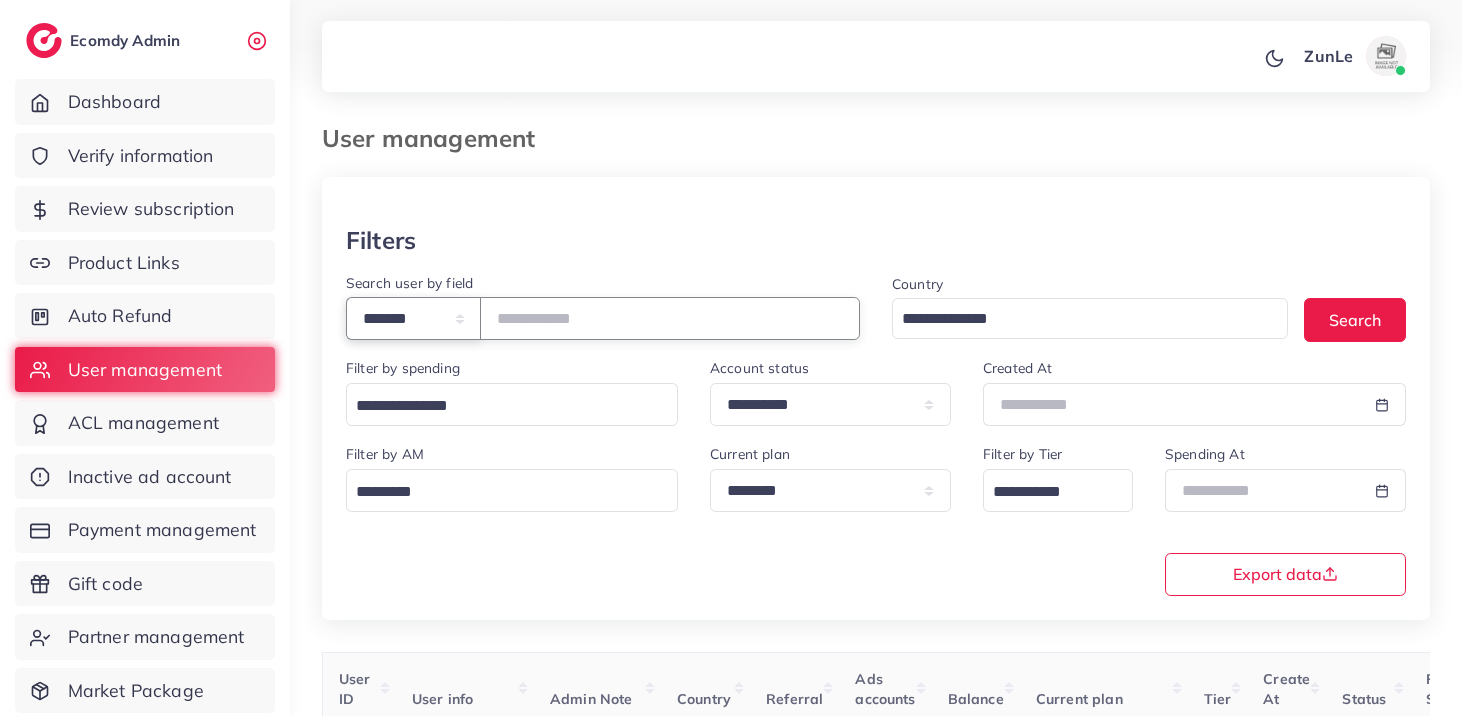 select on "*****" 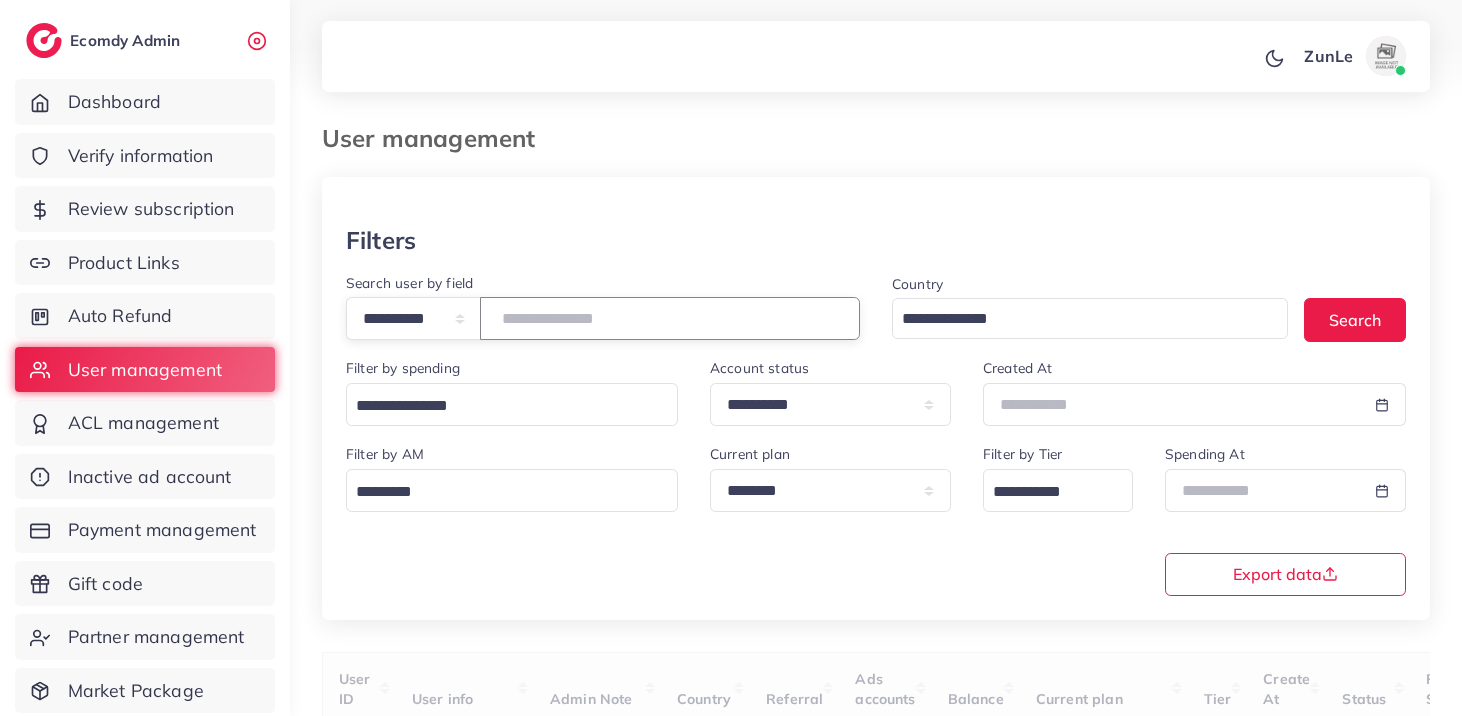 click at bounding box center (670, 318) 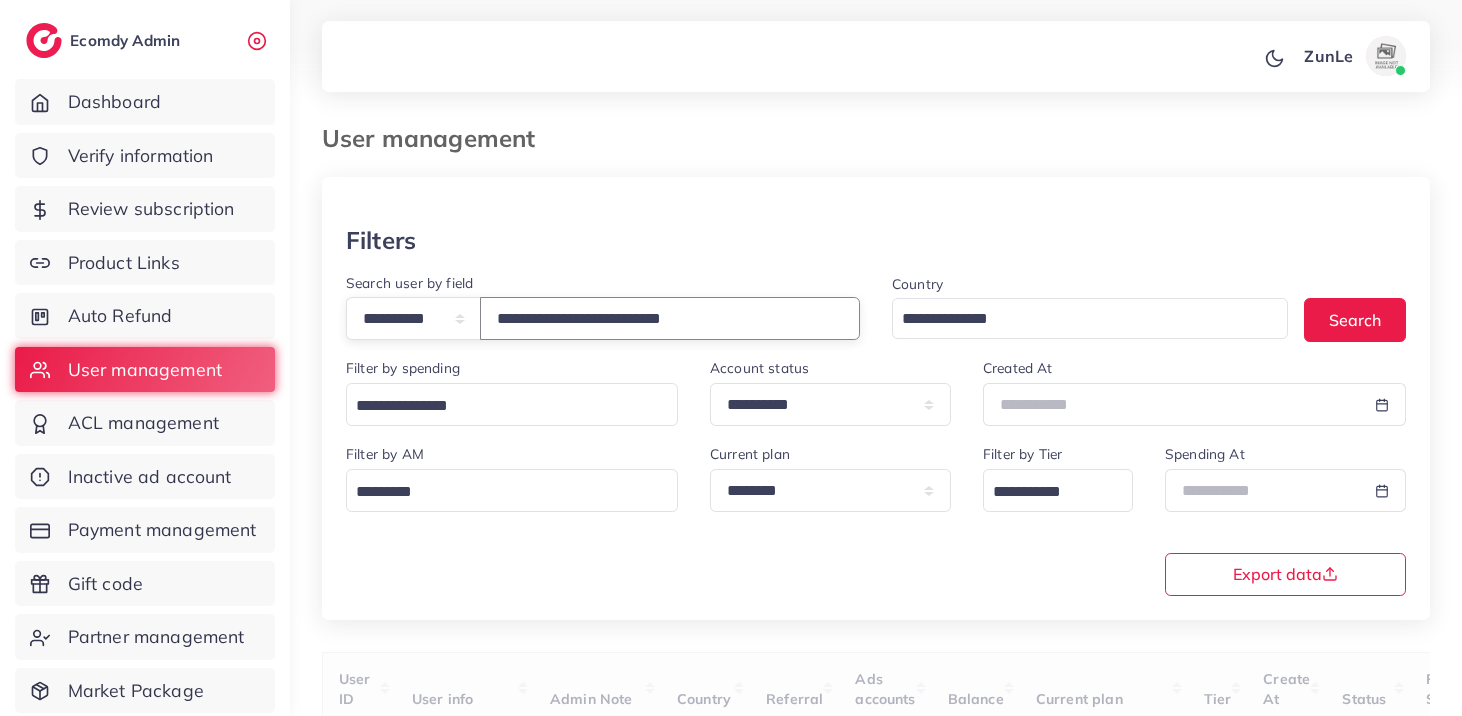 type on "**********" 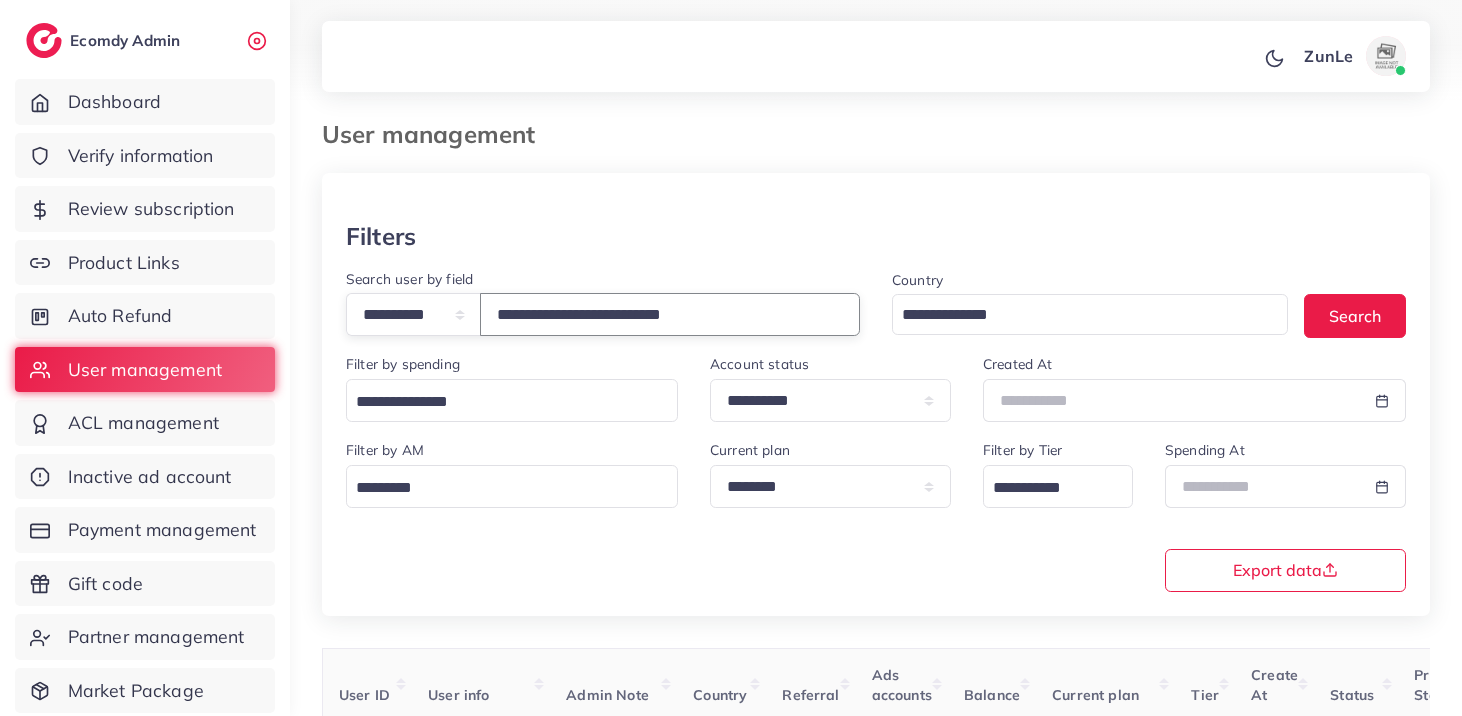 scroll, scrollTop: 243, scrollLeft: 0, axis: vertical 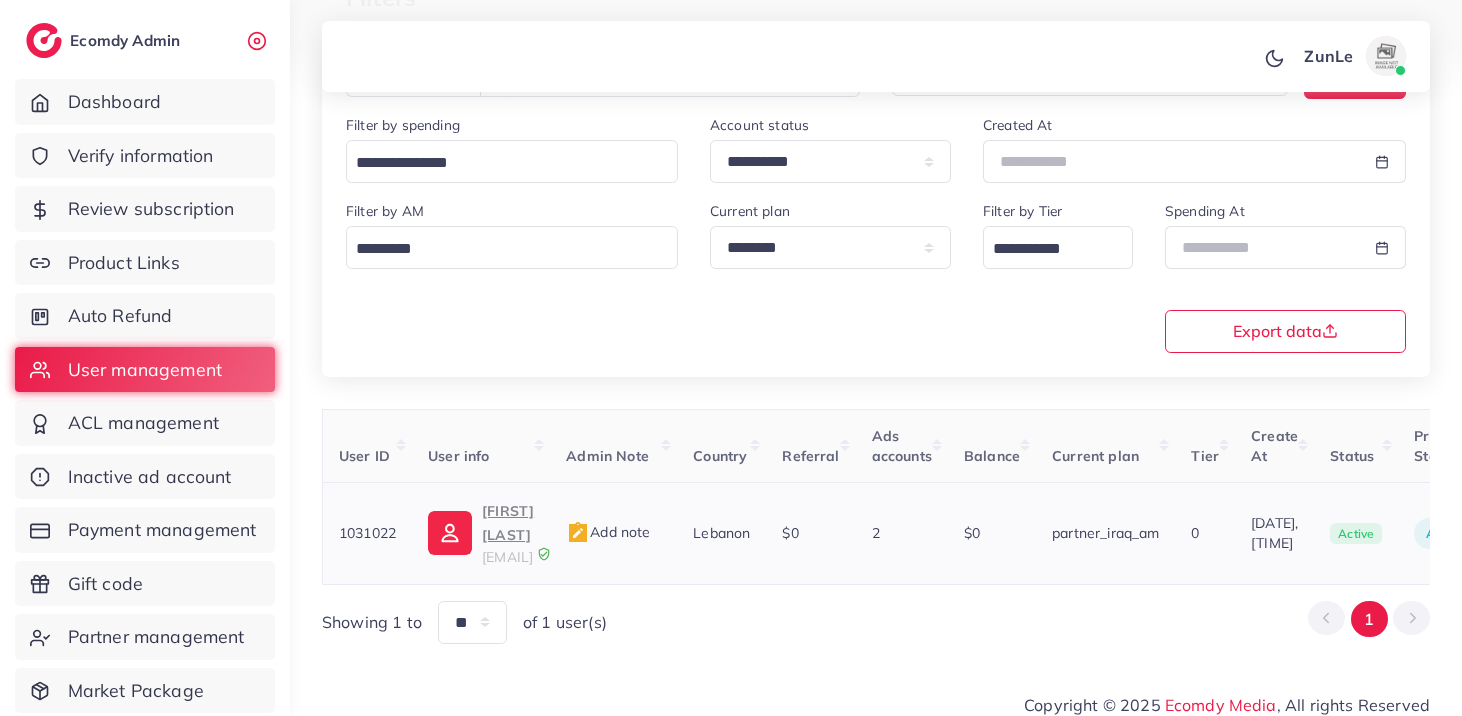 click on "[EMAIL]" at bounding box center [507, 557] 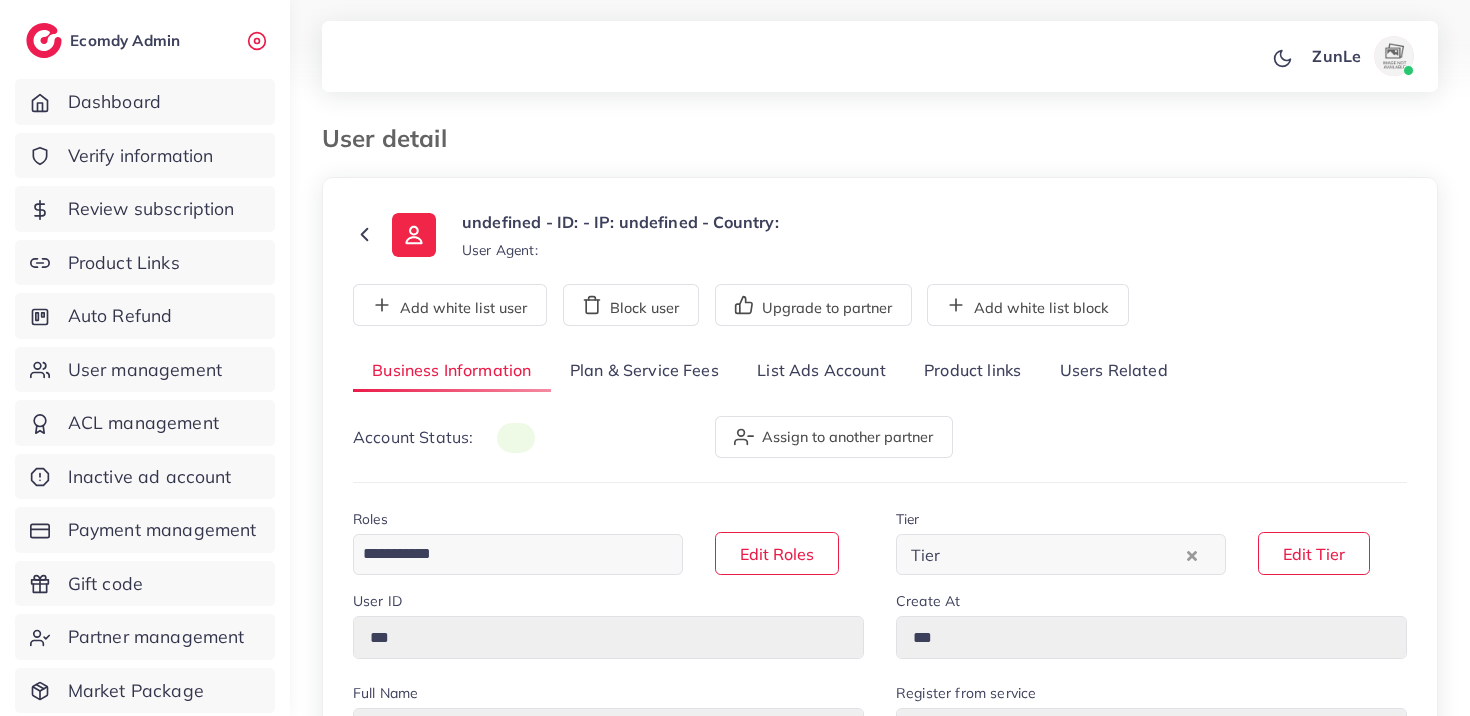 scroll, scrollTop: 0, scrollLeft: 0, axis: both 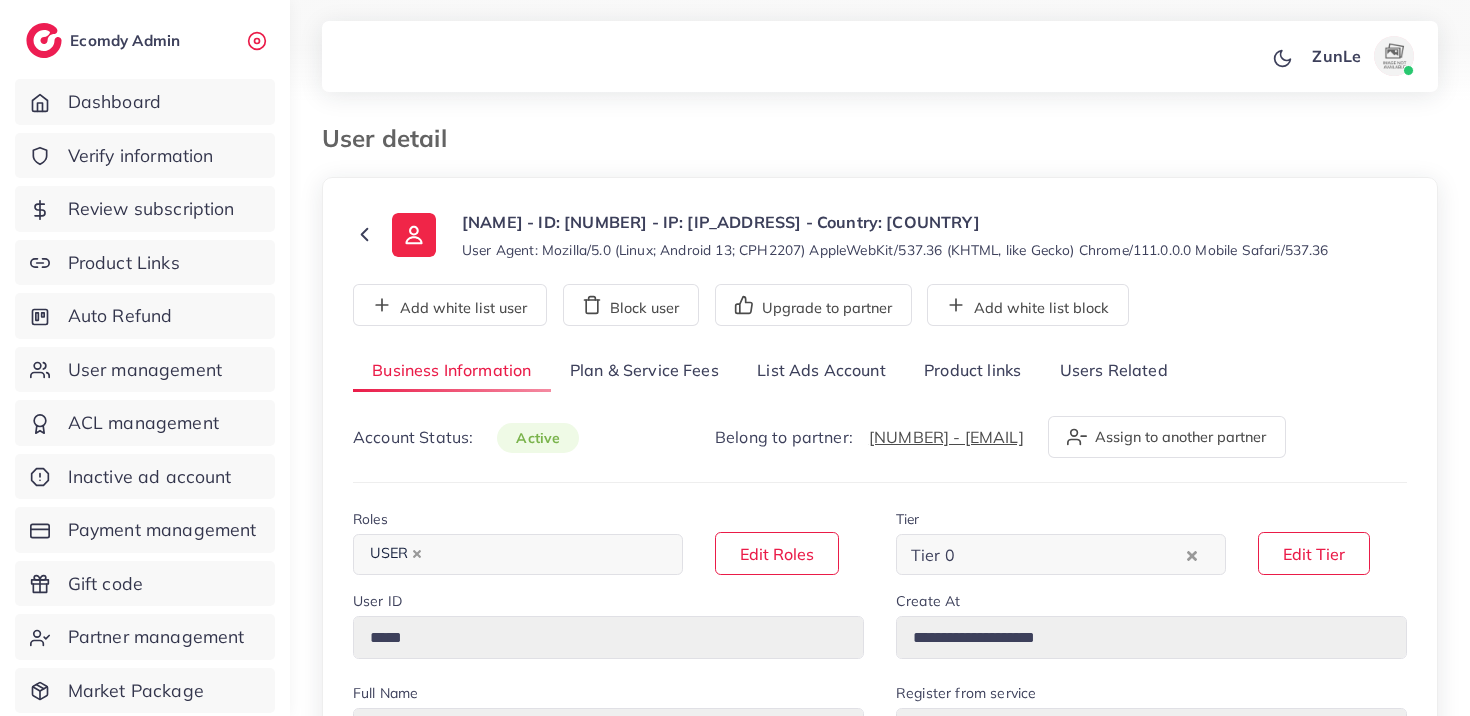 click on "List Ads Account" at bounding box center [821, 371] 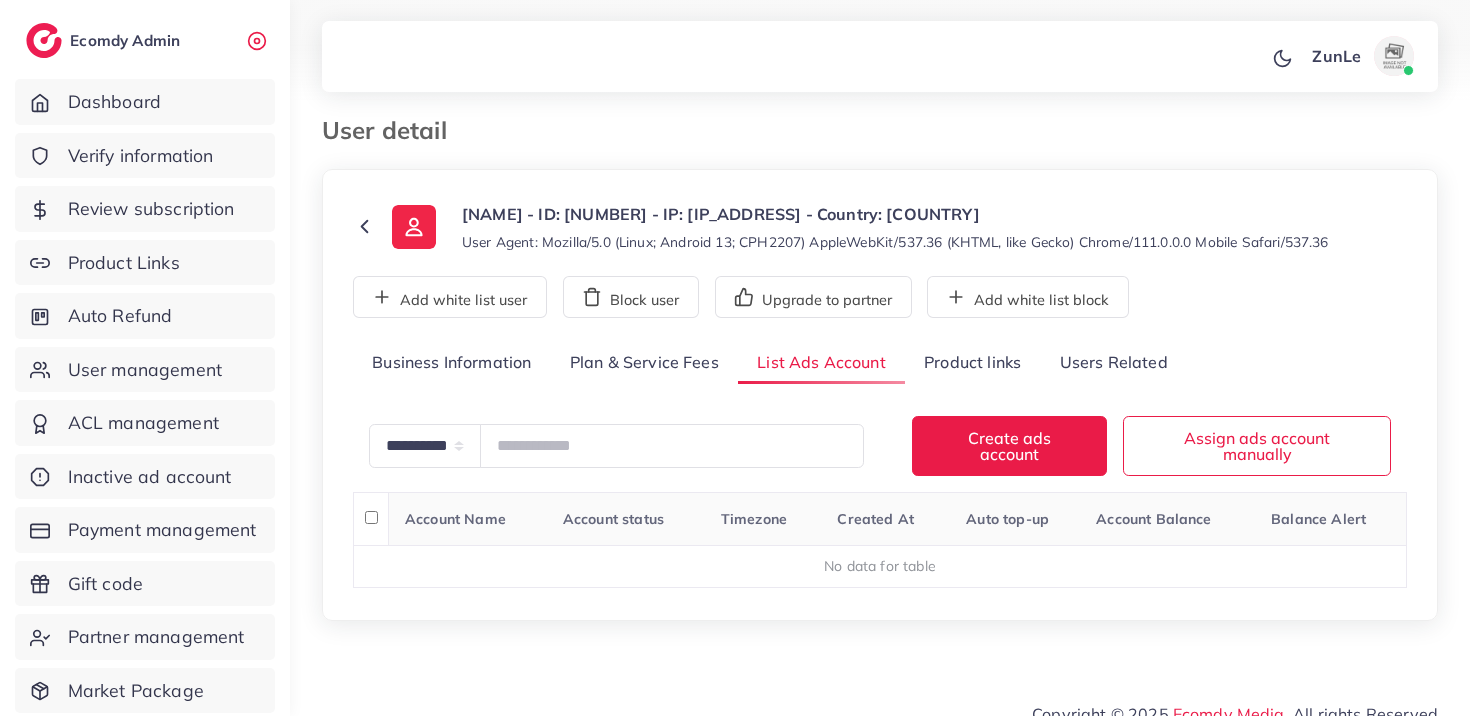 scroll, scrollTop: 15, scrollLeft: 0, axis: vertical 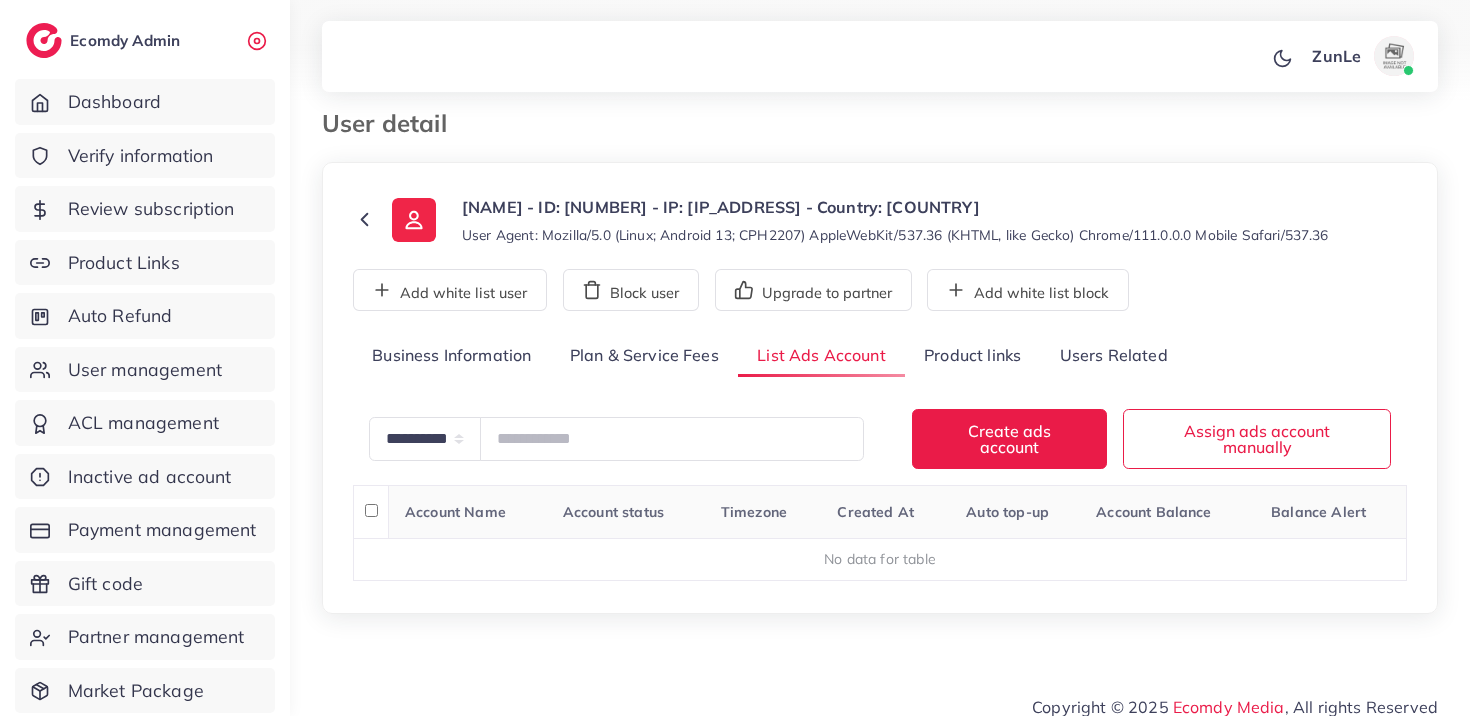 click on "Plan & Service Fees" at bounding box center (644, 356) 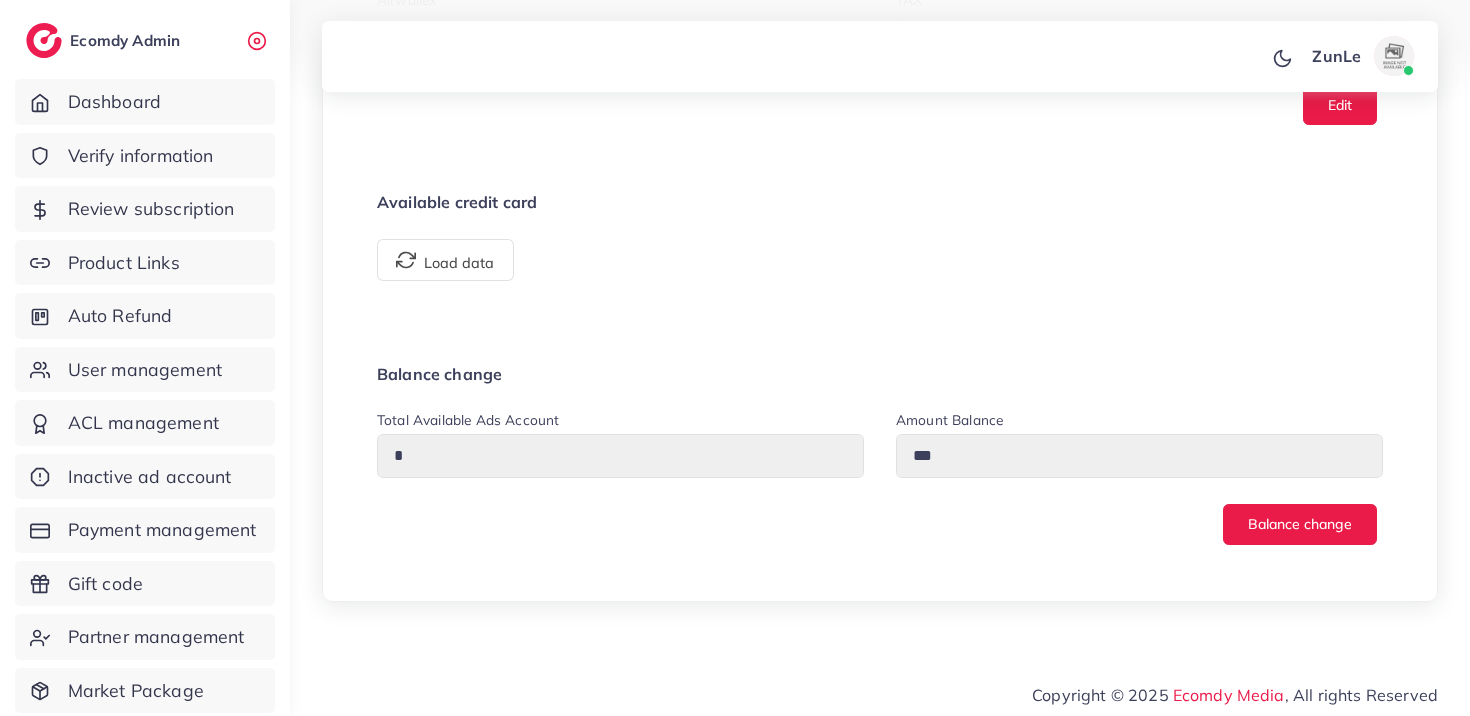 scroll, scrollTop: 1335, scrollLeft: 0, axis: vertical 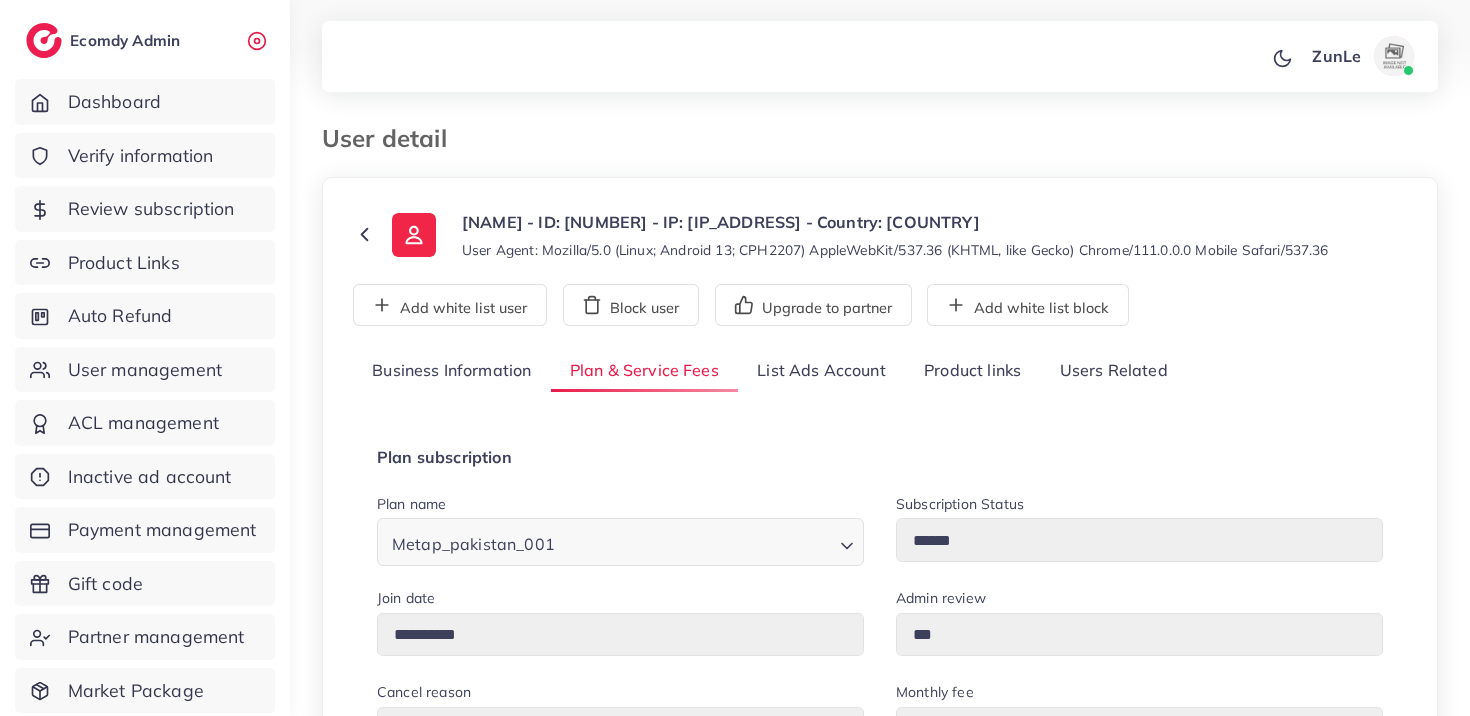 click on "Business Information" at bounding box center (452, 371) 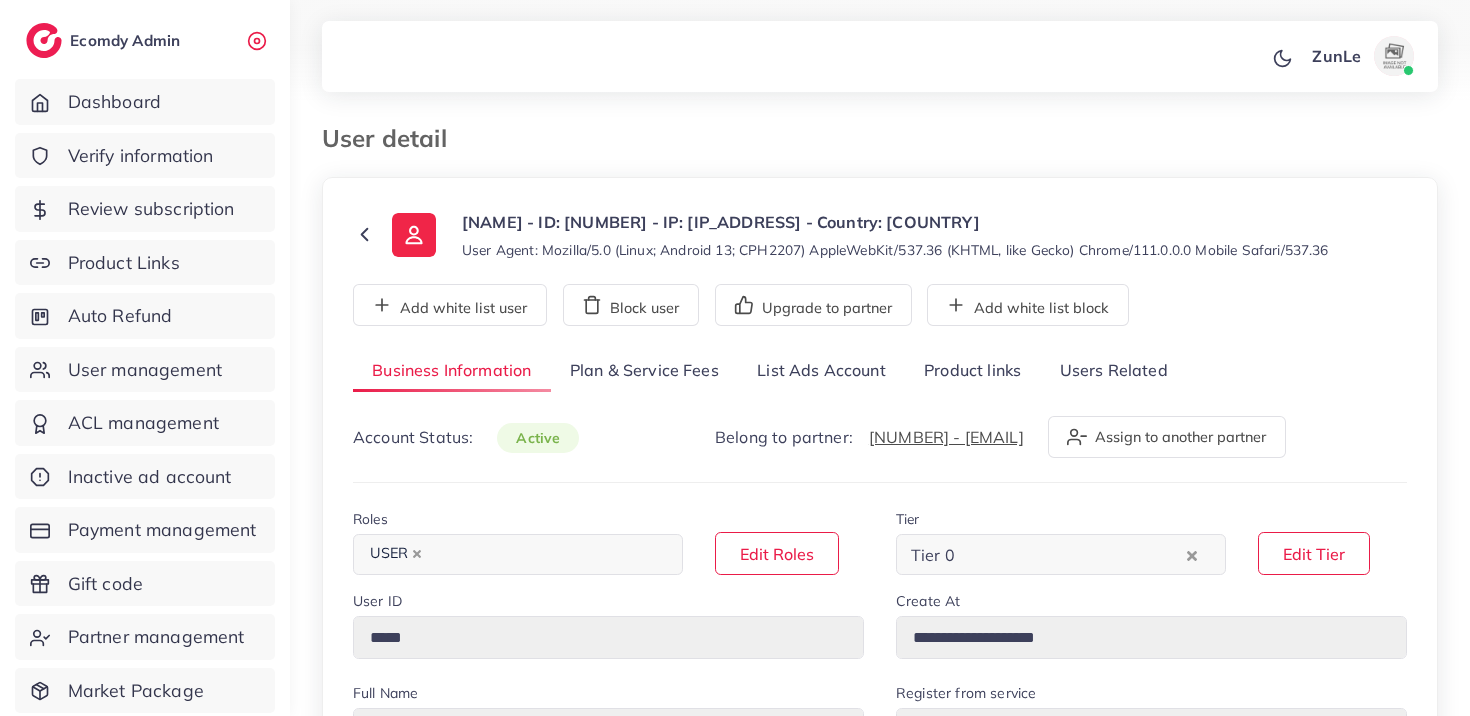 click on "Plan & Service Fees" at bounding box center [644, 371] 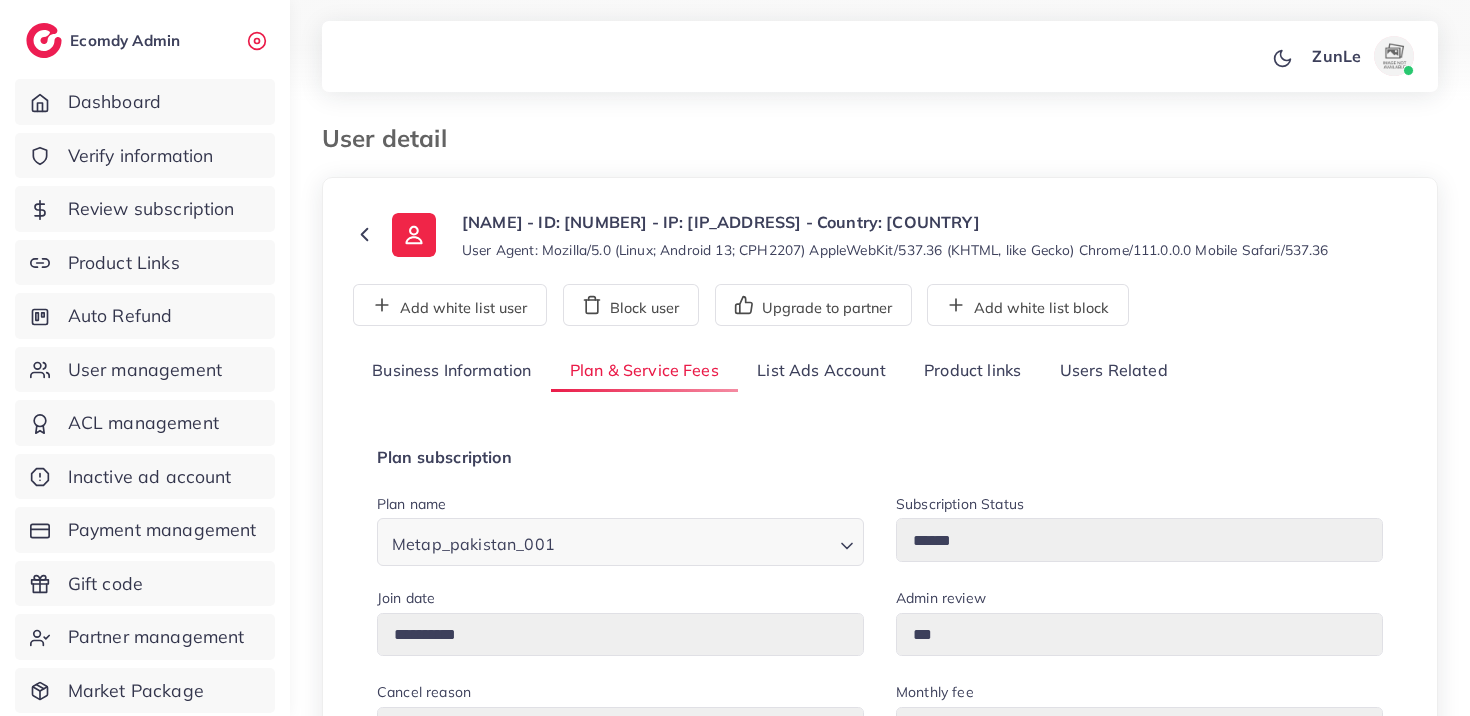 click on "List Ads Account" at bounding box center (821, 371) 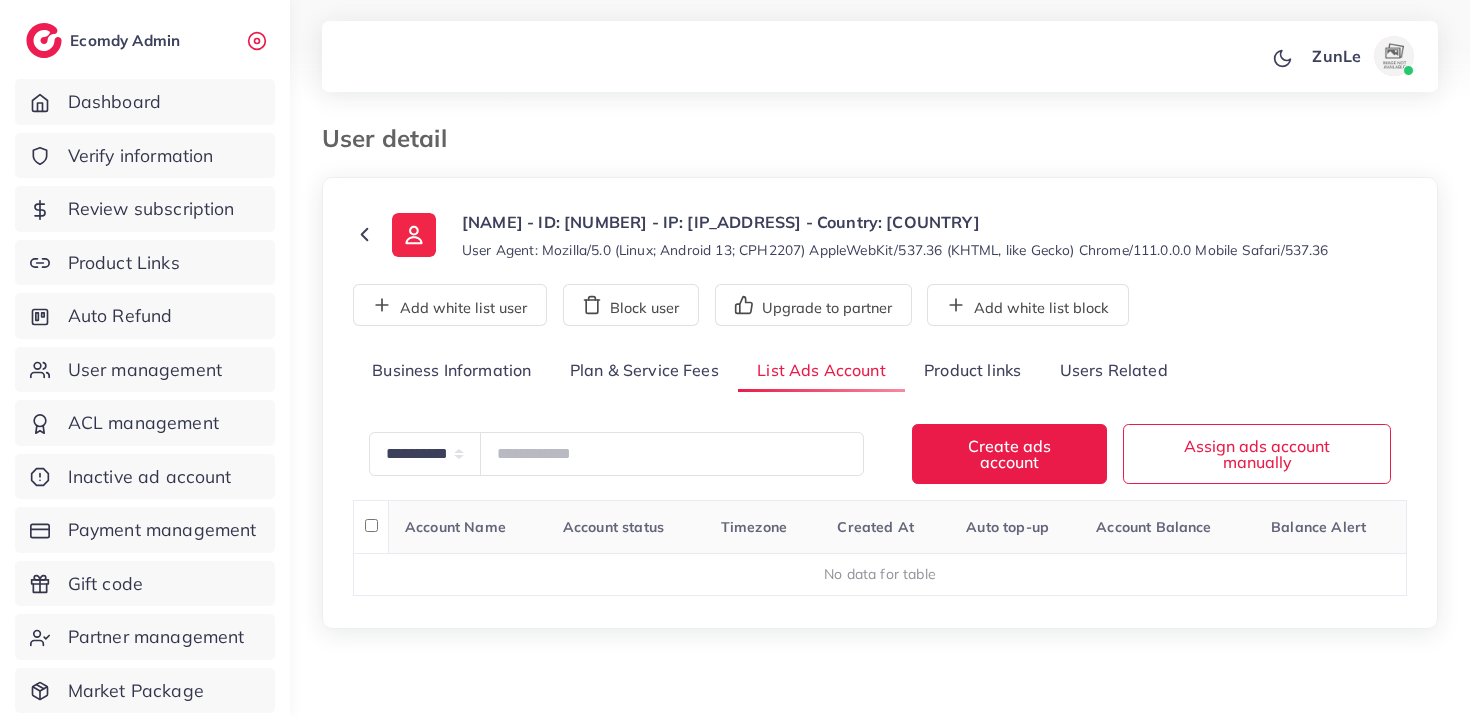 click on "Plan & Service Fees" at bounding box center (644, 371) 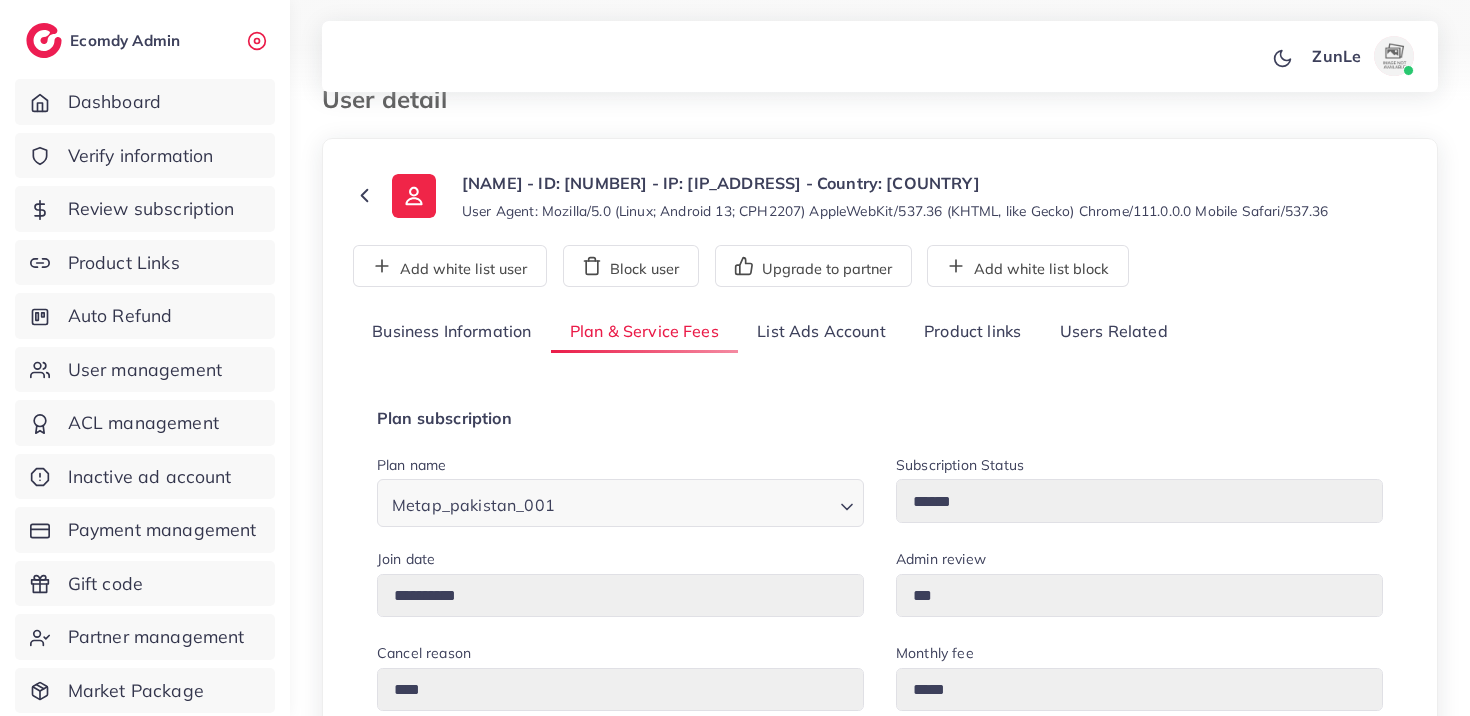 scroll, scrollTop: 37, scrollLeft: 0, axis: vertical 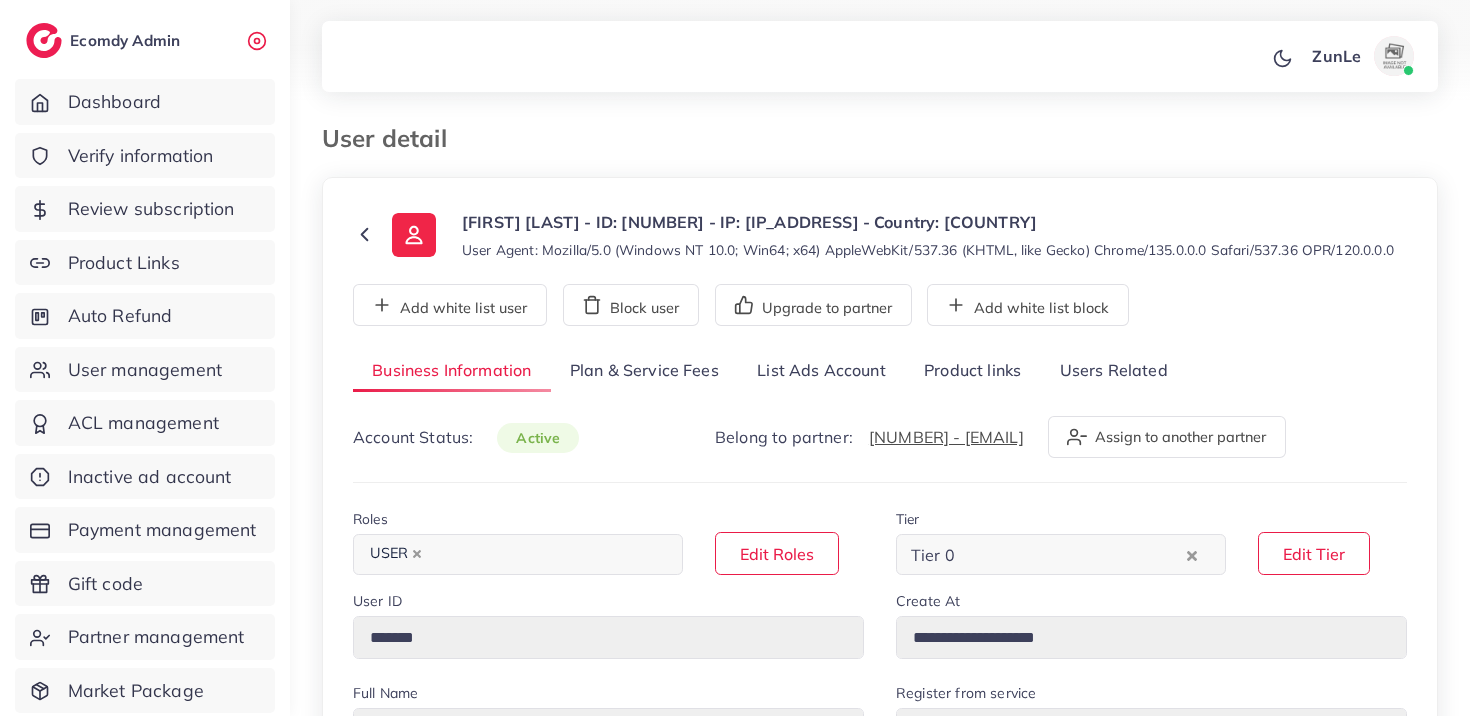 select on "*******" 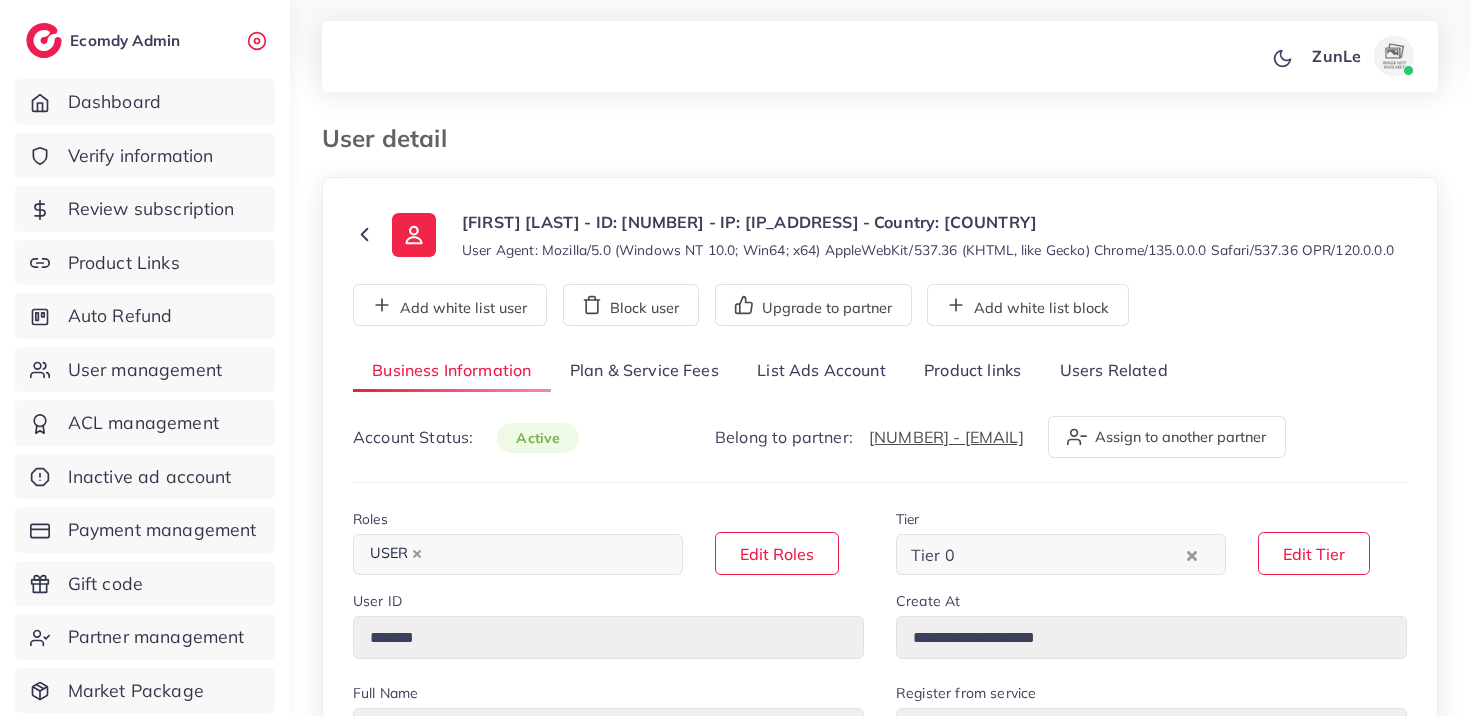 select on "*******" 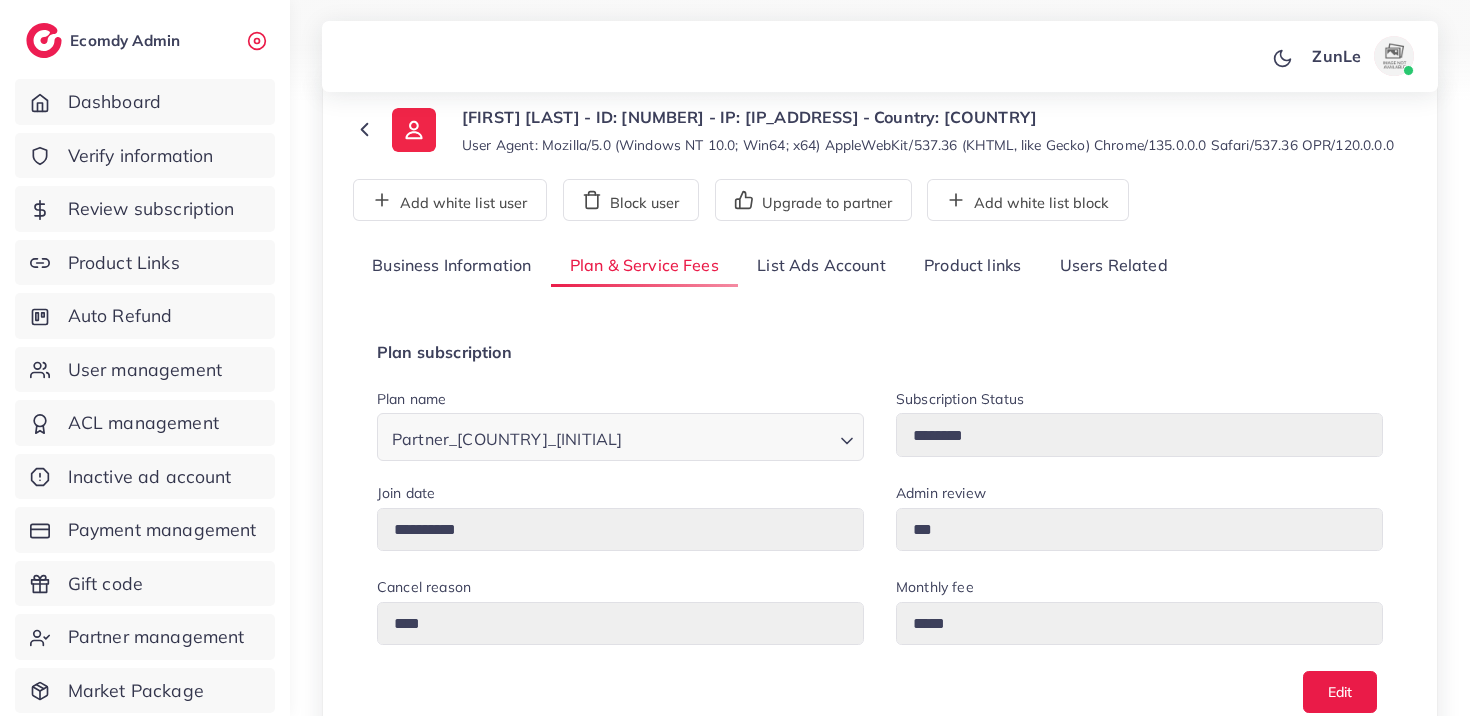 scroll, scrollTop: 0, scrollLeft: 0, axis: both 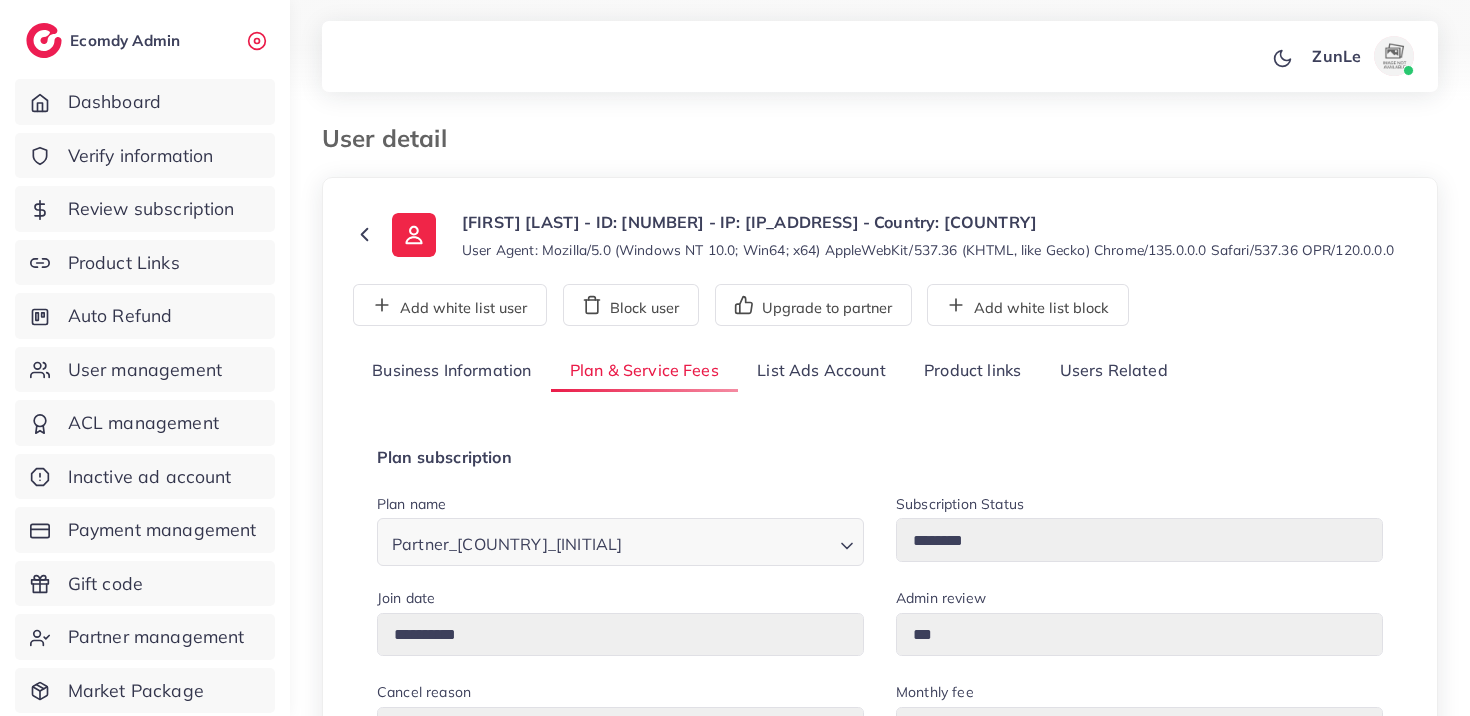 click on "Business Information" at bounding box center [452, 371] 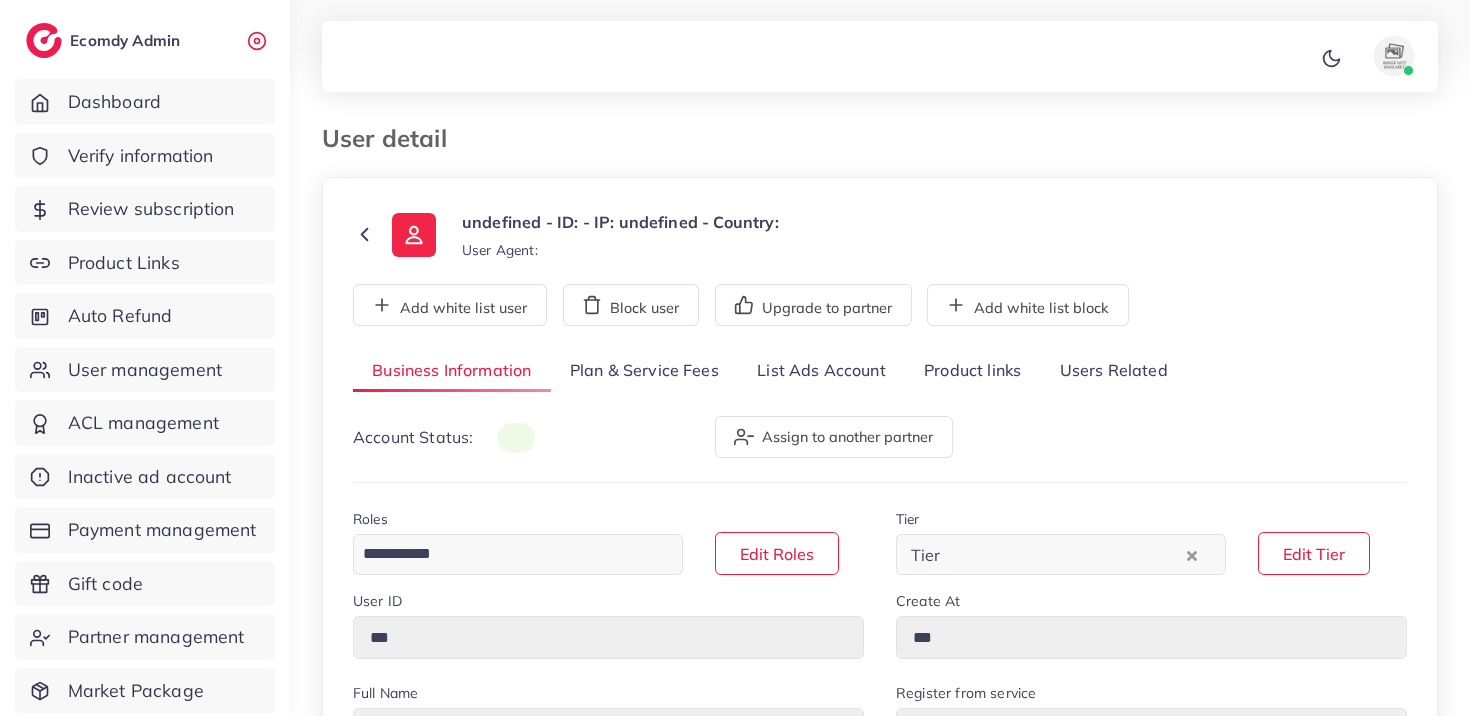 scroll, scrollTop: 0, scrollLeft: 0, axis: both 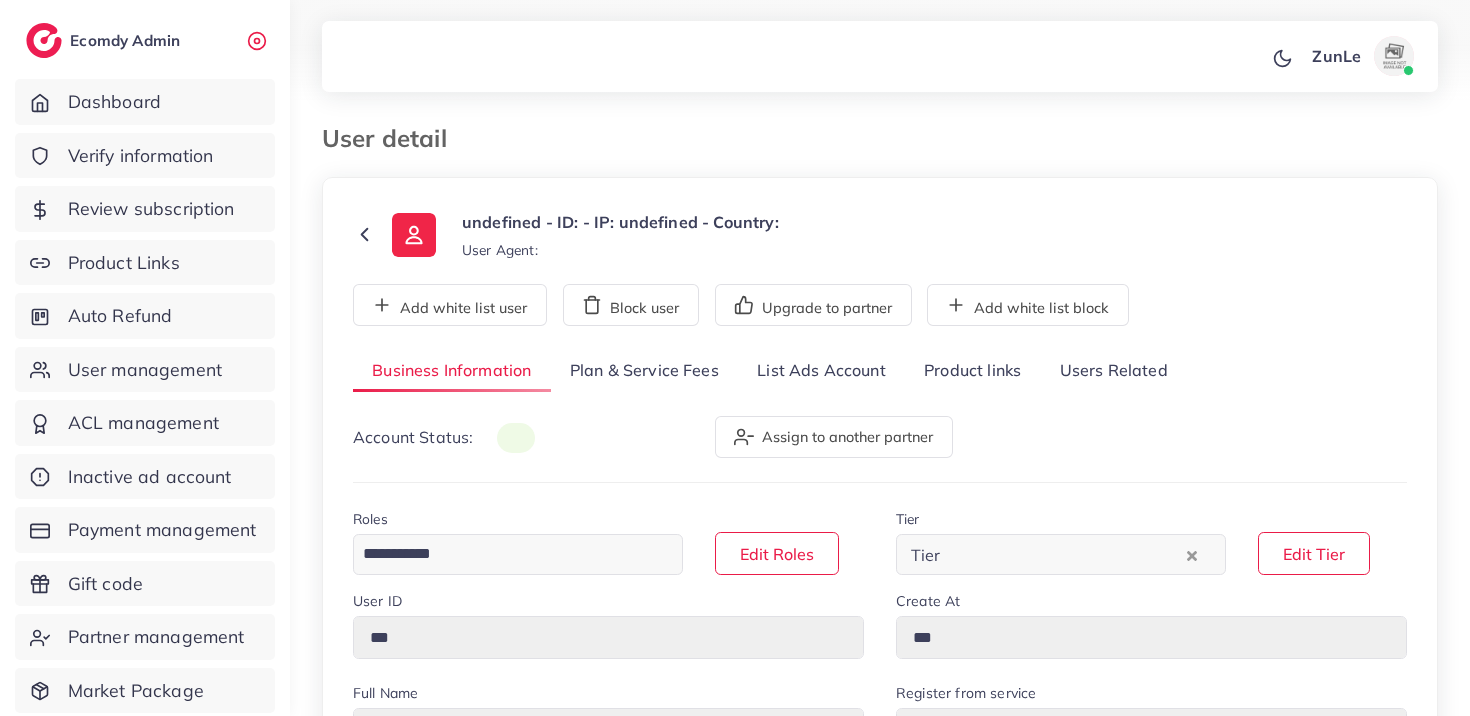 click on "Plan & Service Fees" at bounding box center (644, 371) 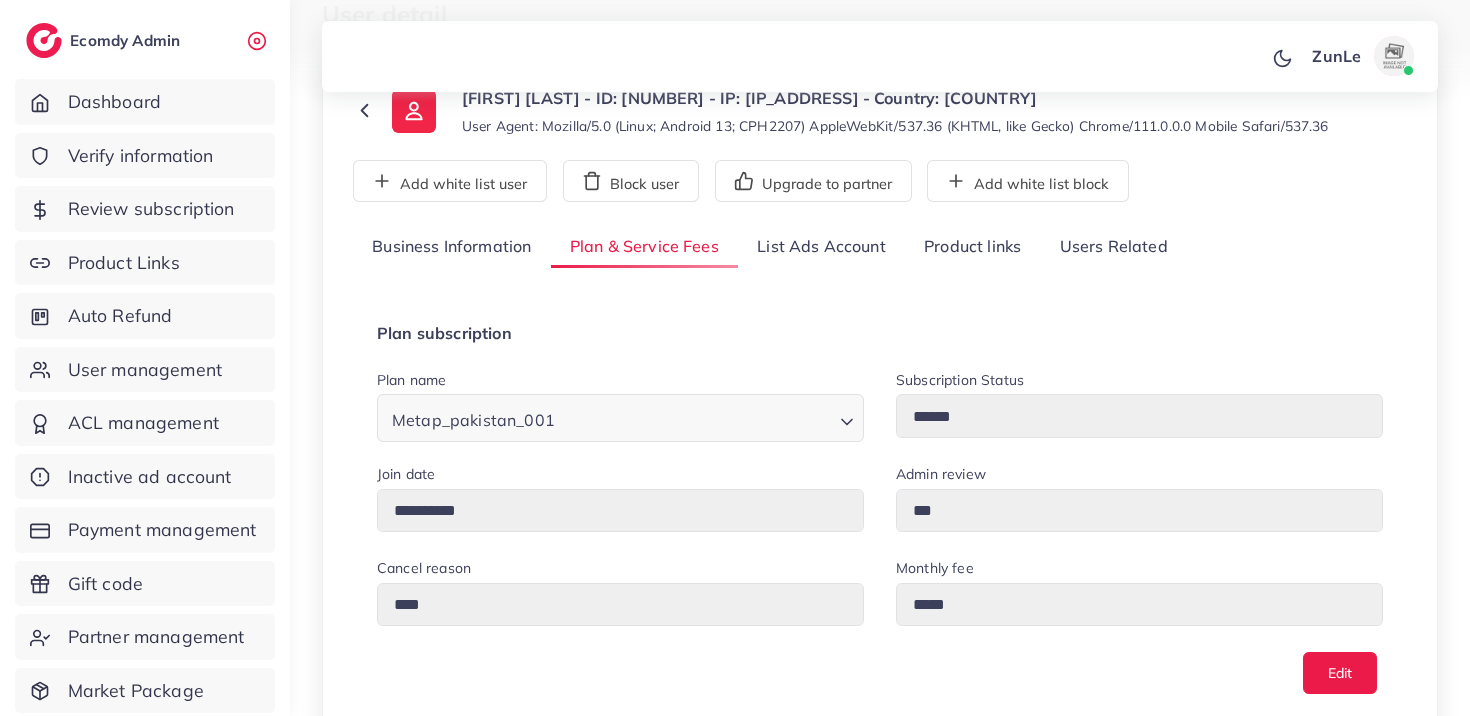scroll, scrollTop: 125, scrollLeft: 0, axis: vertical 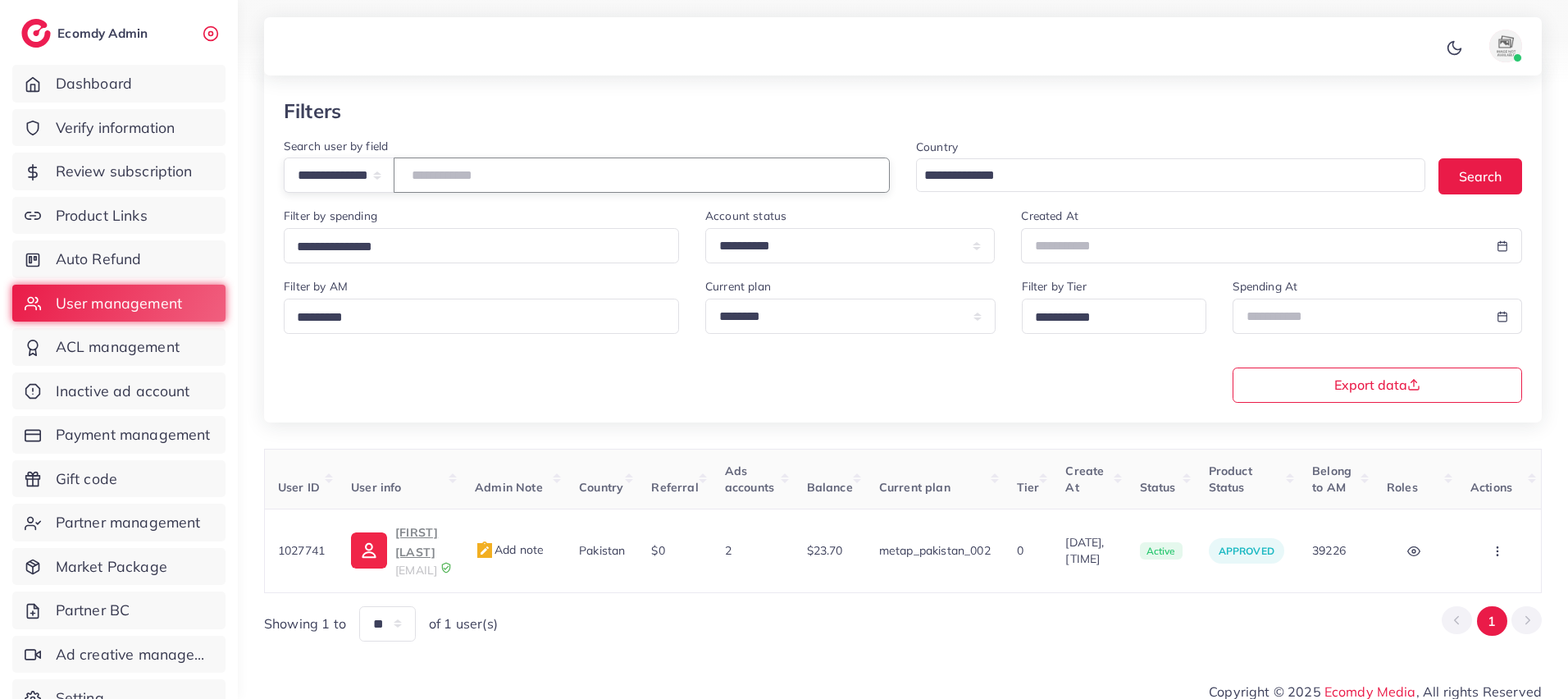 click on "**********" at bounding box center (641, 175) 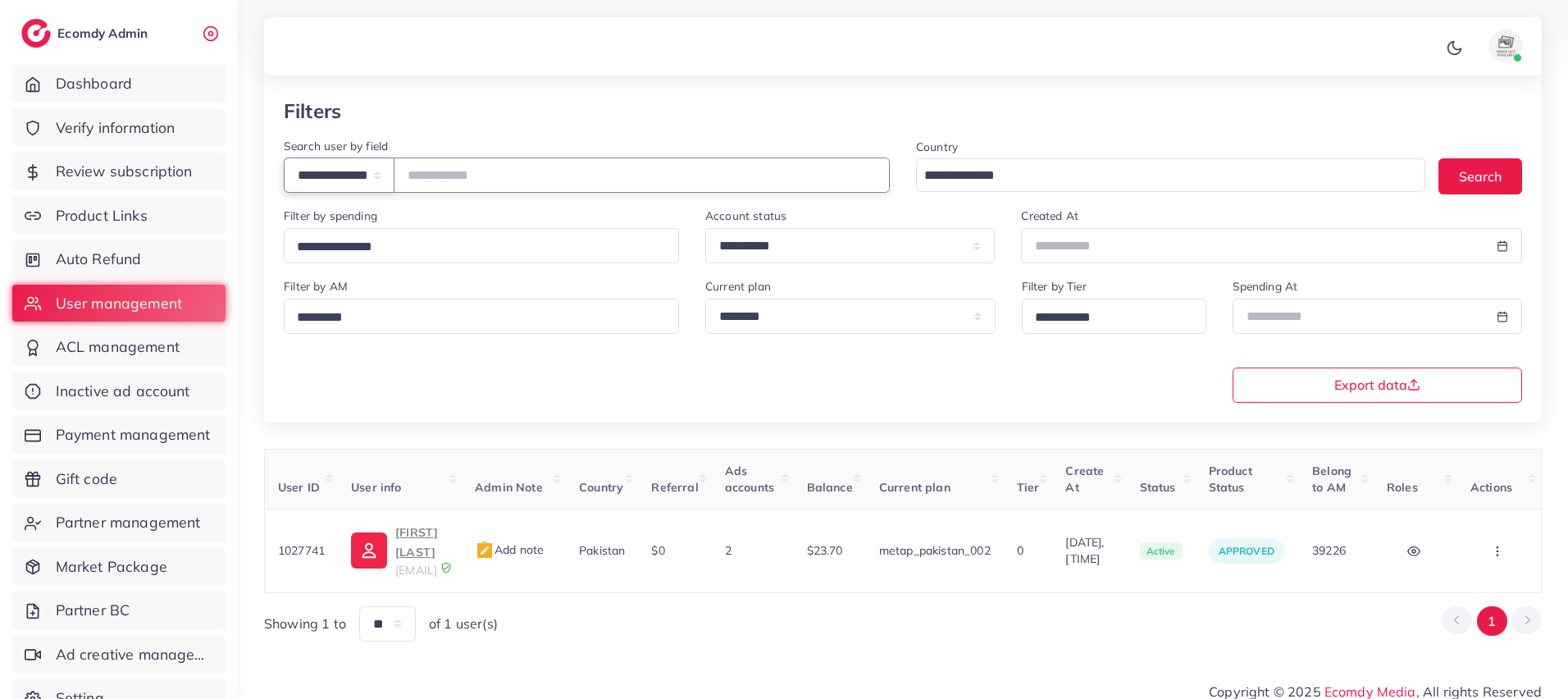 click on "**********" at bounding box center [339, 175] 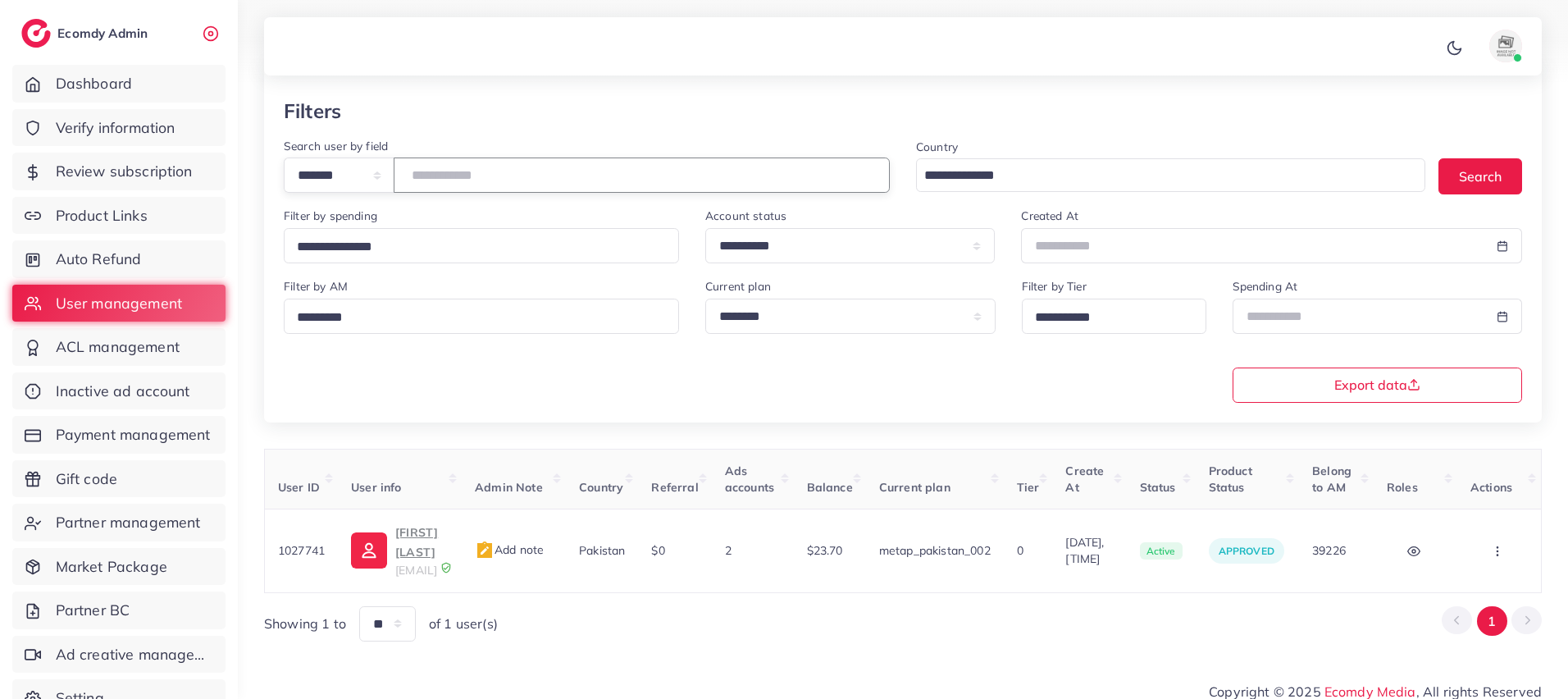 click at bounding box center [641, 175] 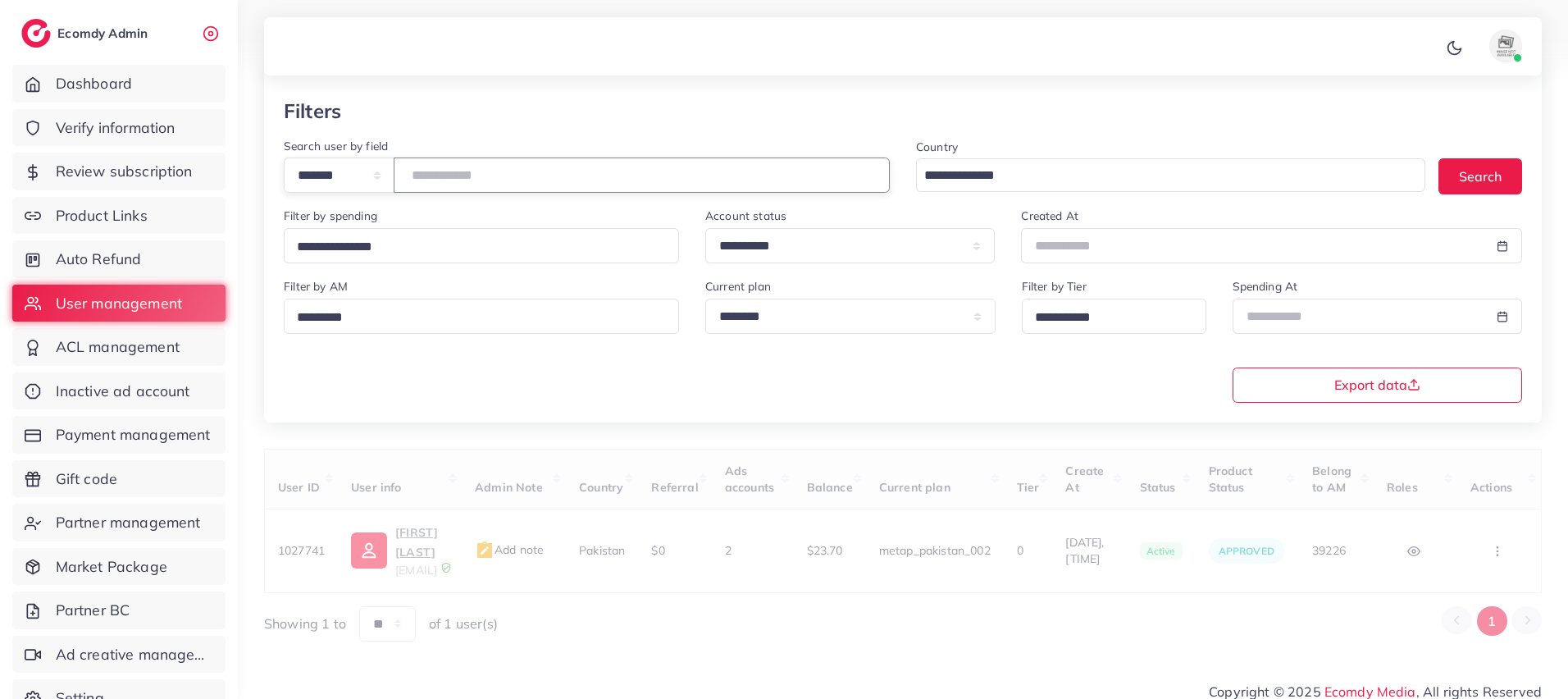 type on "*******" 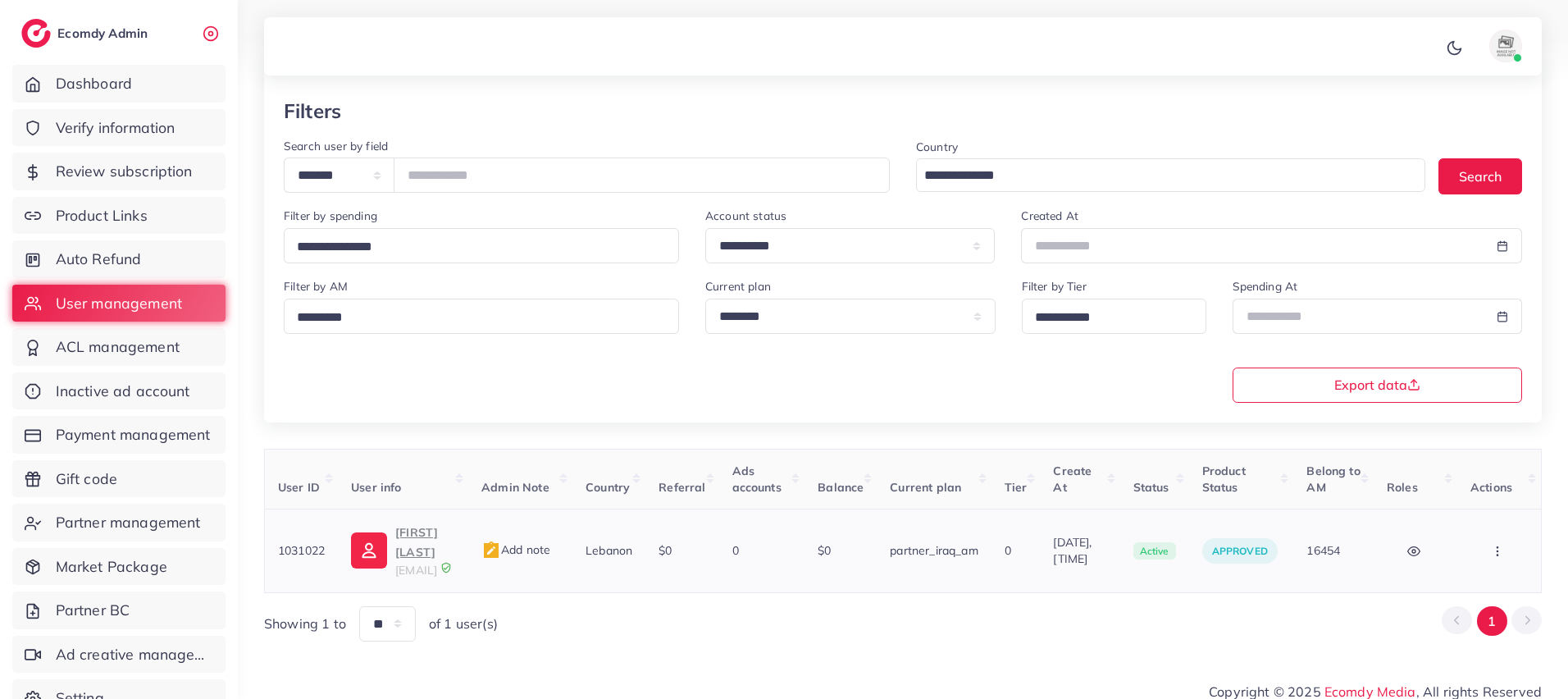 click on "[EMAIL]" at bounding box center (416, 570) 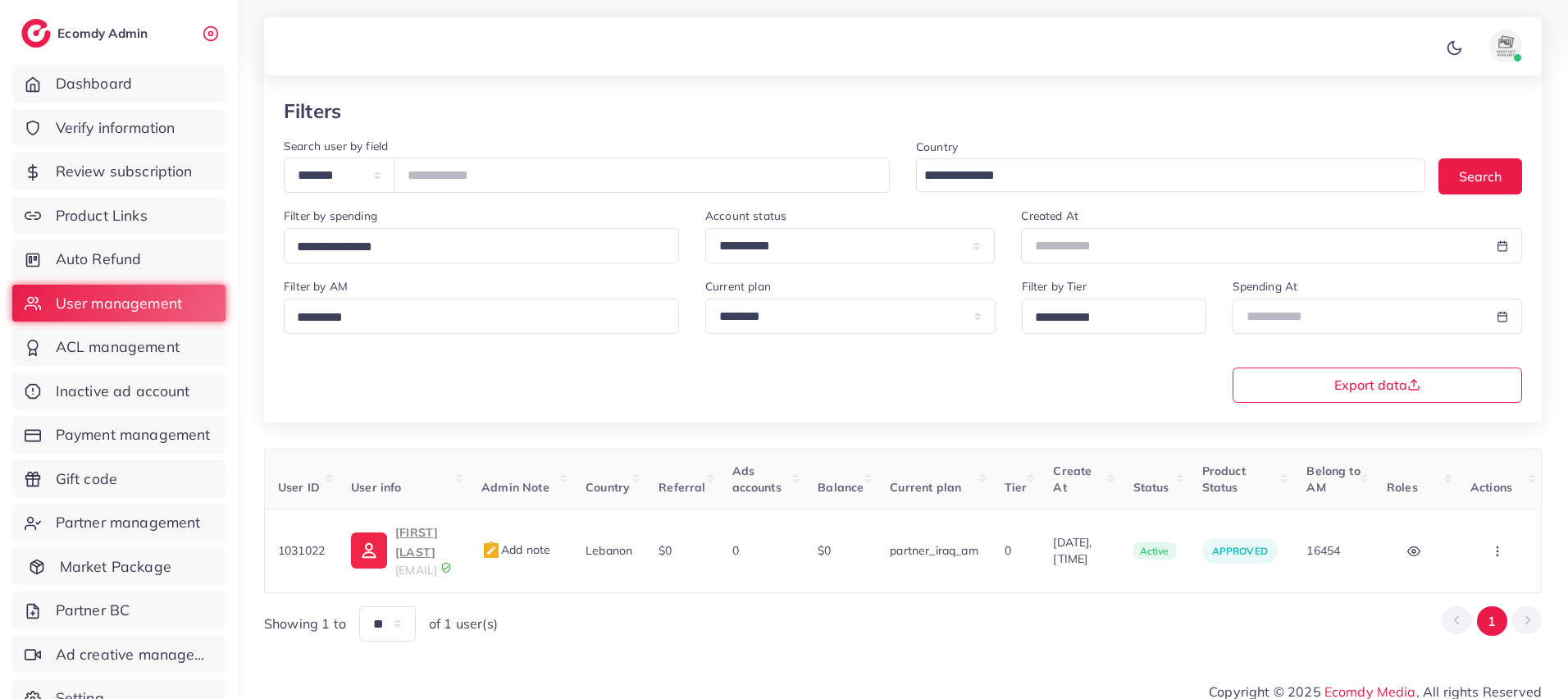 scroll, scrollTop: 34, scrollLeft: 0, axis: vertical 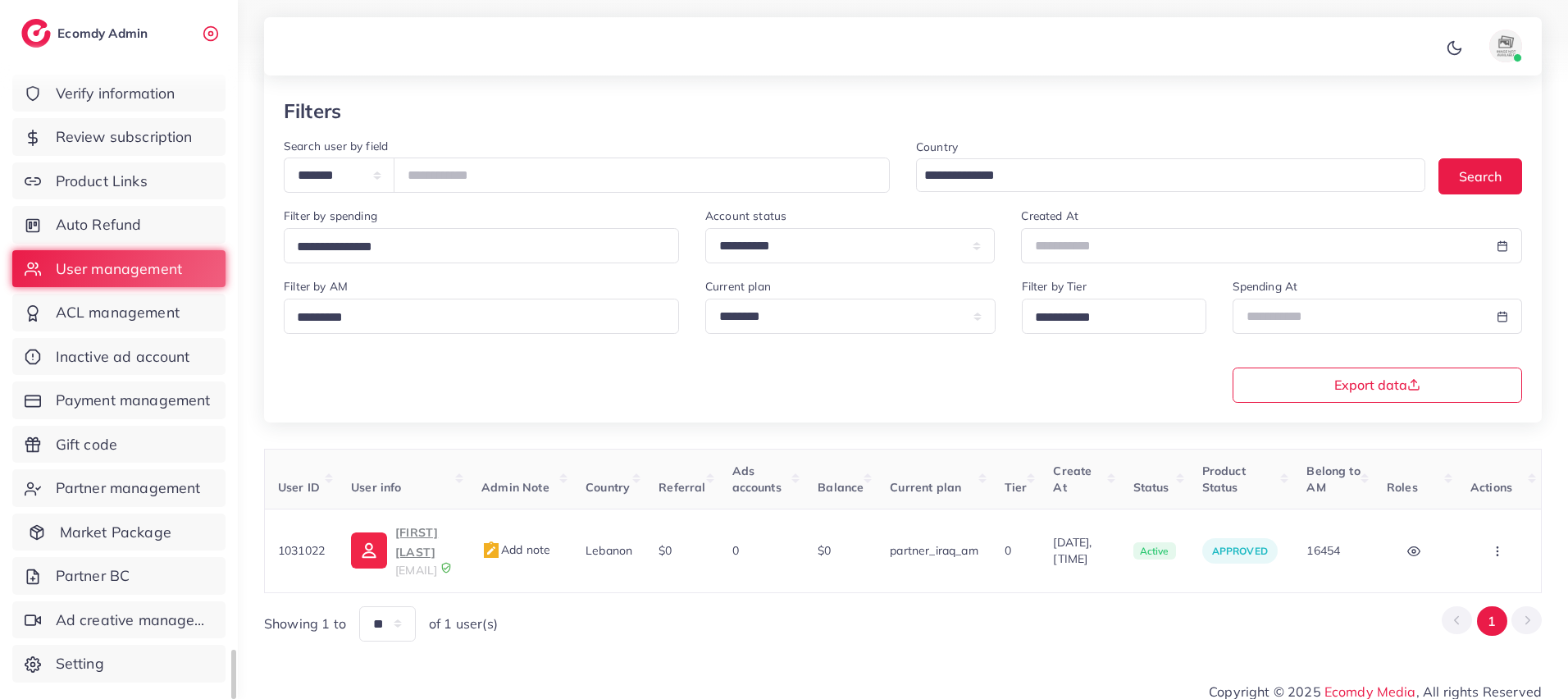 click on "Market Package" at bounding box center [119, 532] 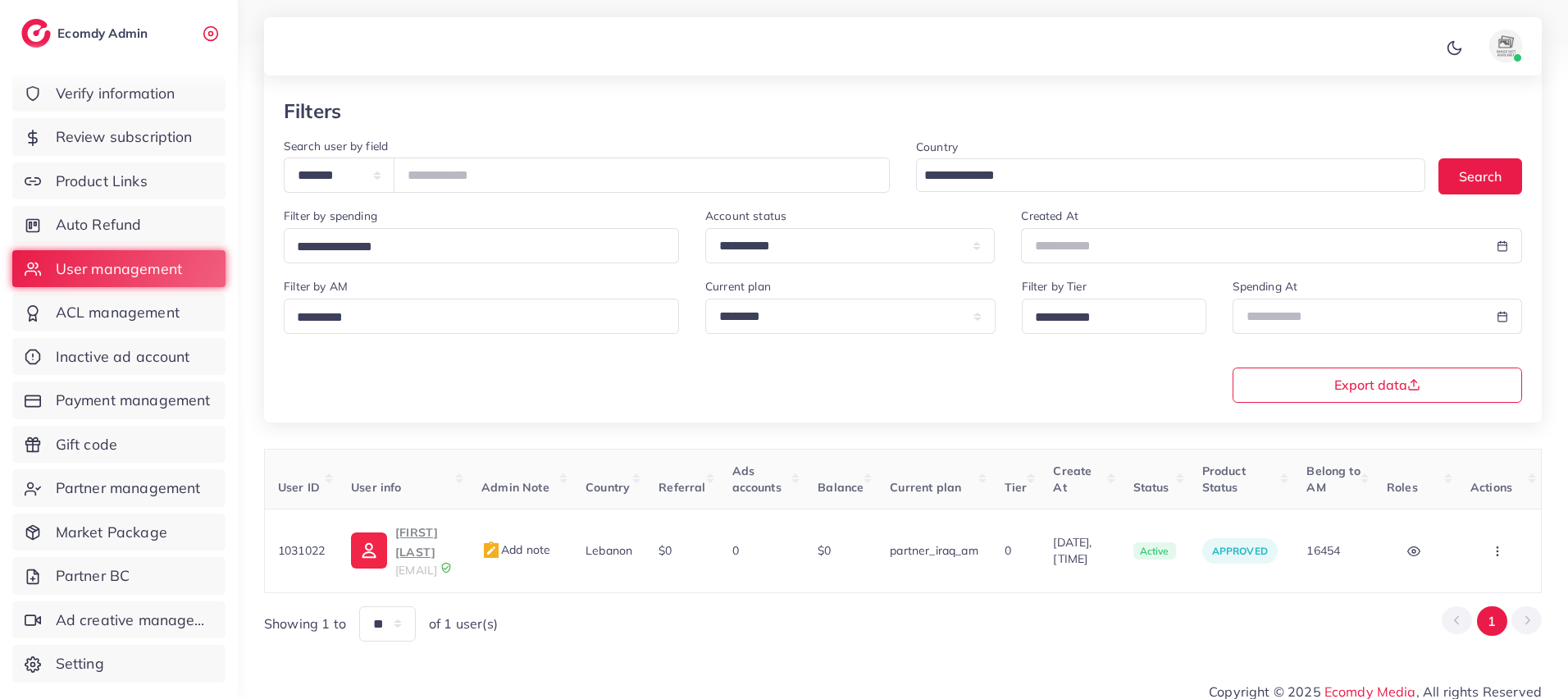 scroll, scrollTop: 0, scrollLeft: 0, axis: both 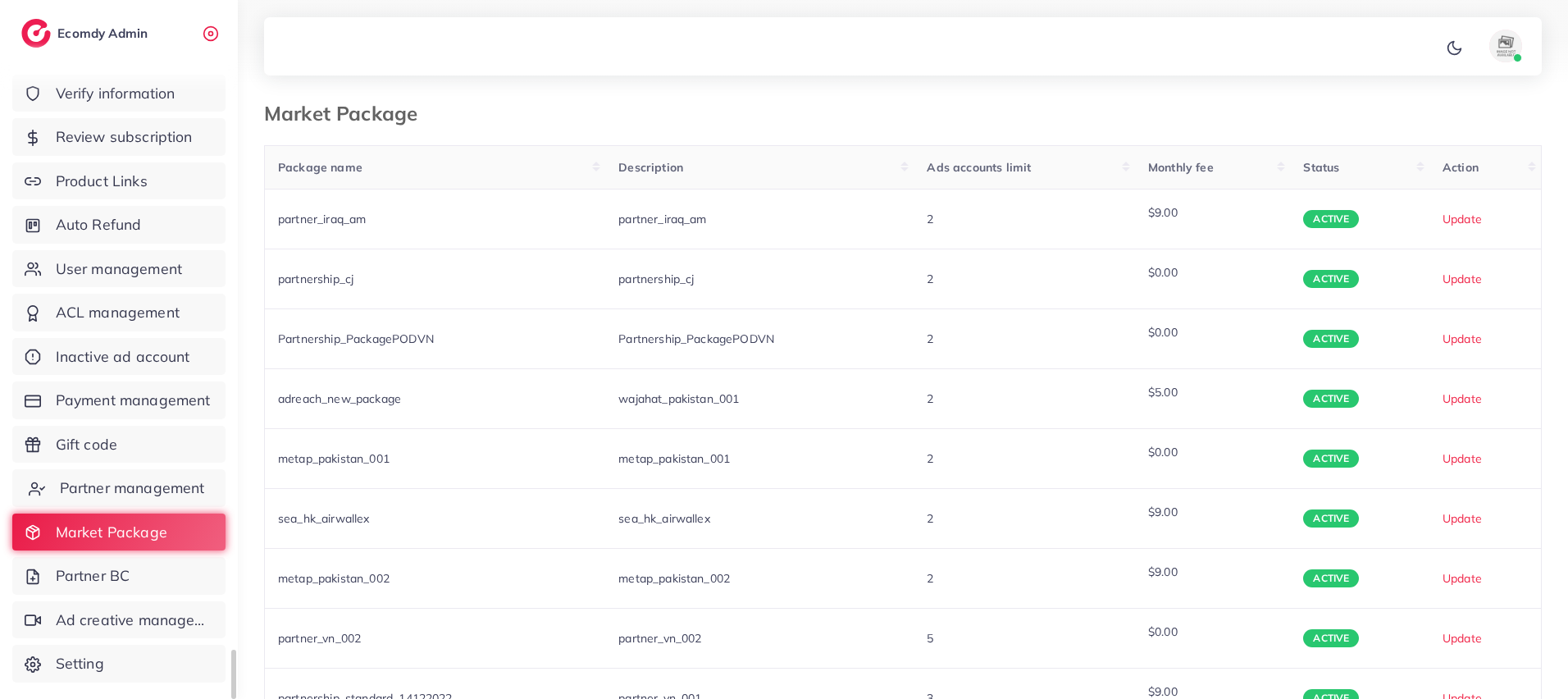 click on "Partner management" at bounding box center (119, 488) 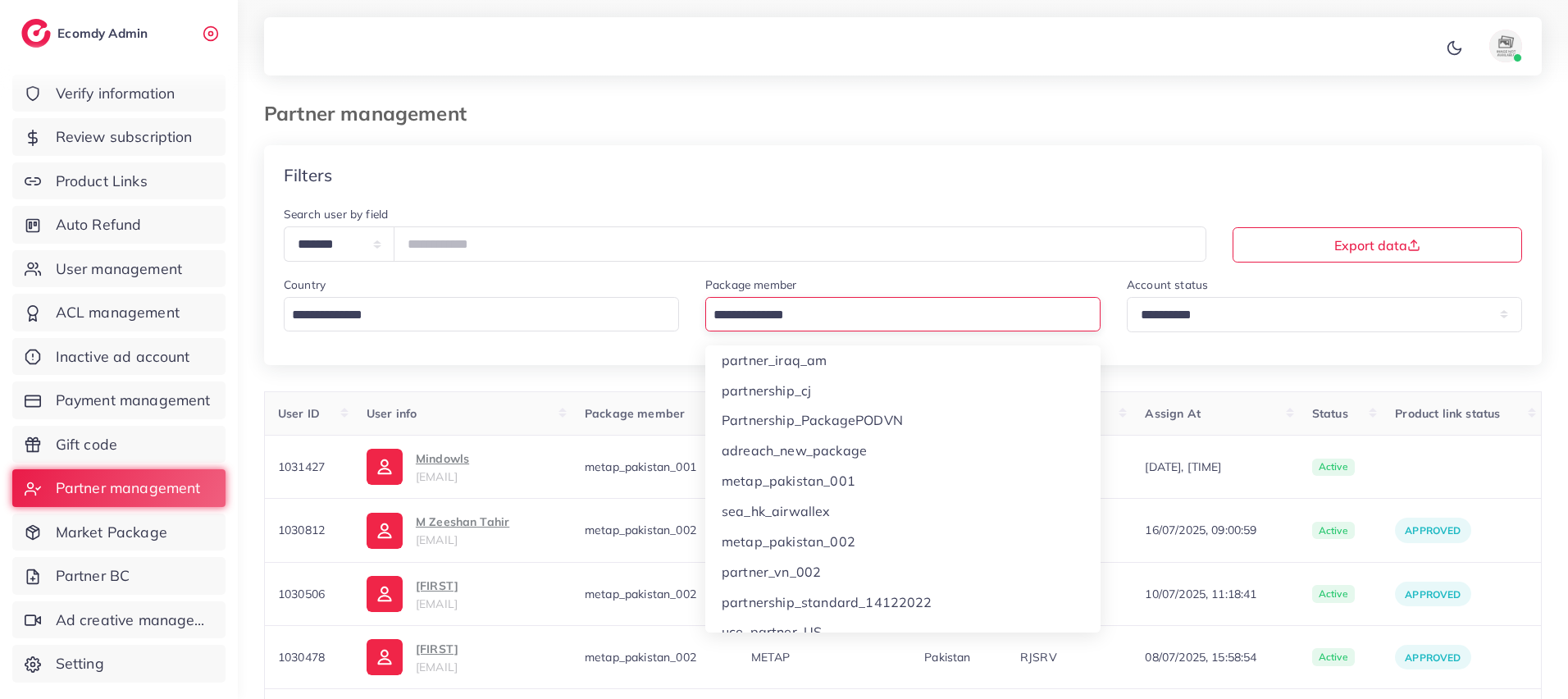 click at bounding box center [893, 315] 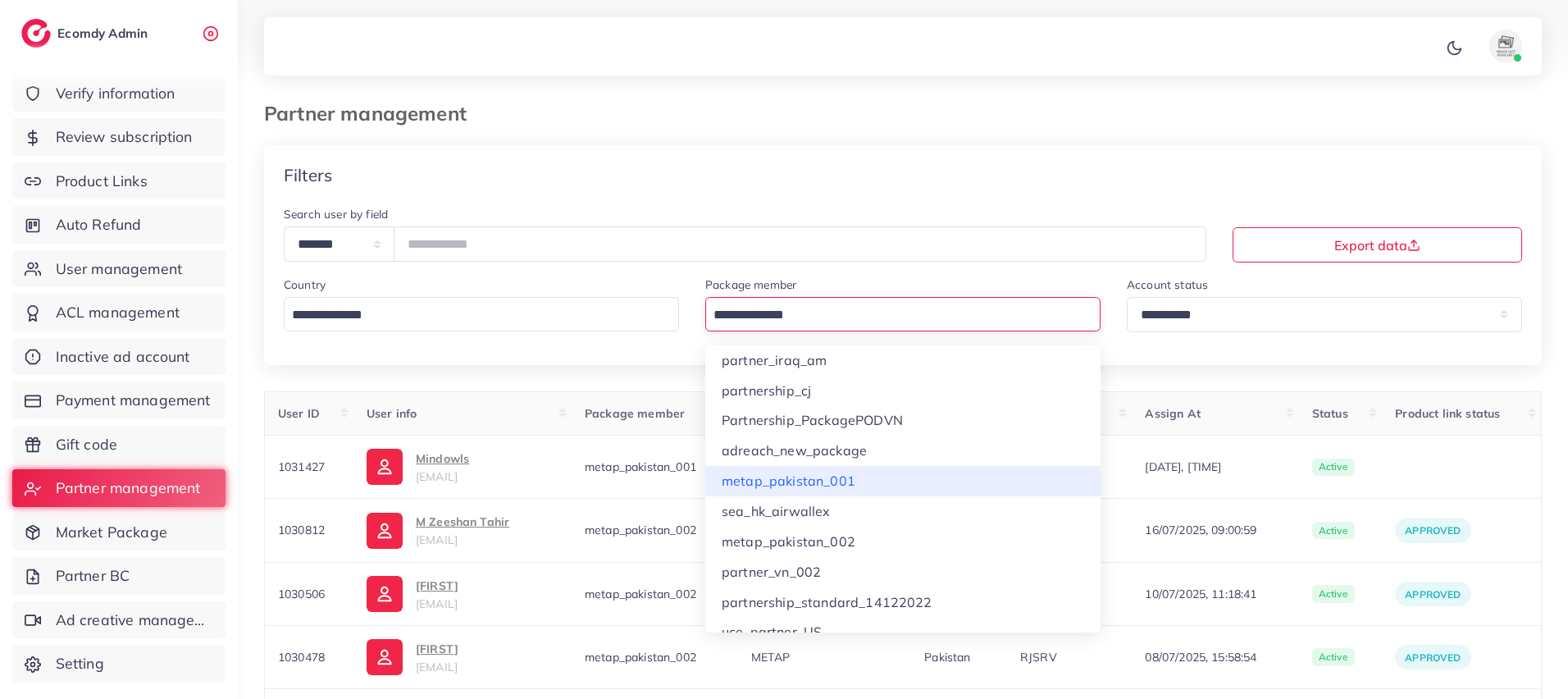 click on "**********" at bounding box center (903, 632) 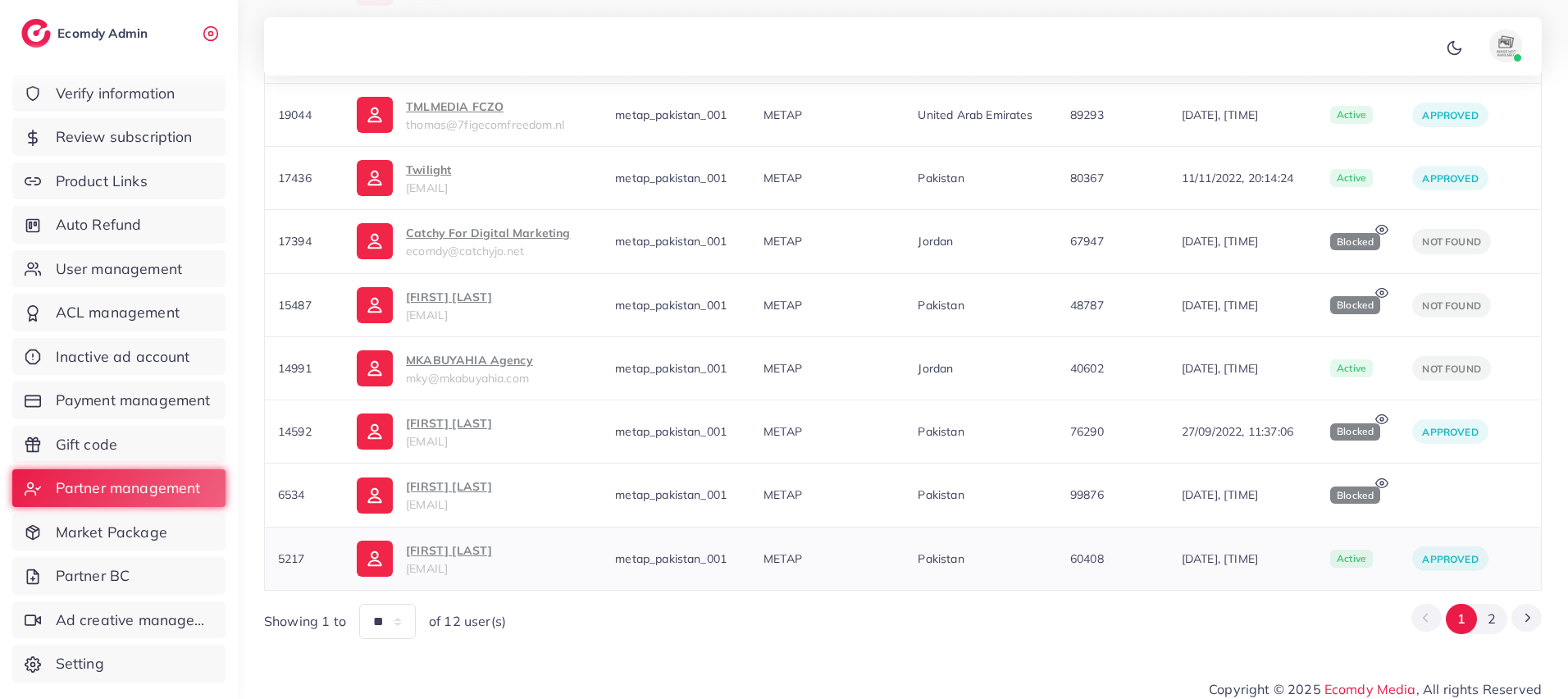 scroll, scrollTop: 463, scrollLeft: 0, axis: vertical 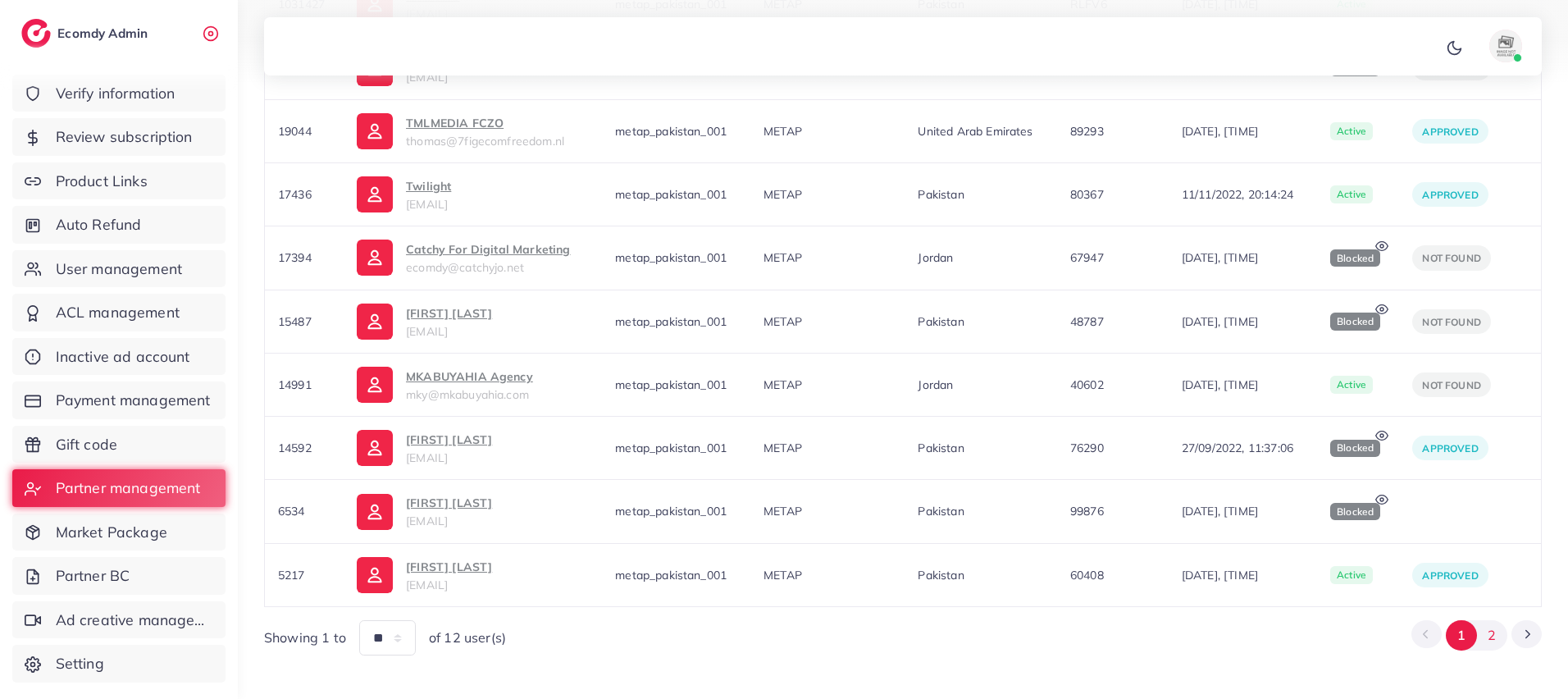 click on "2" at bounding box center [1492, 635] 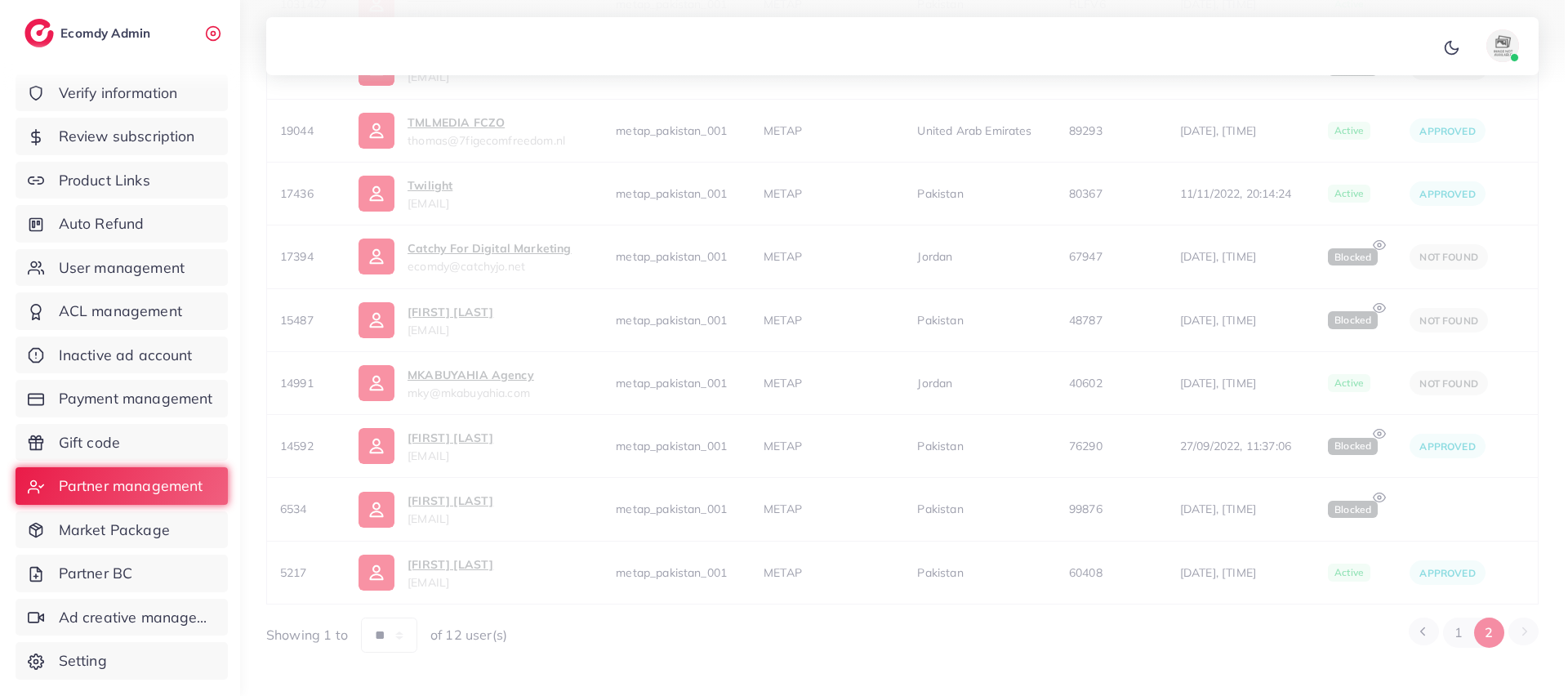 scroll, scrollTop: 0, scrollLeft: 0, axis: both 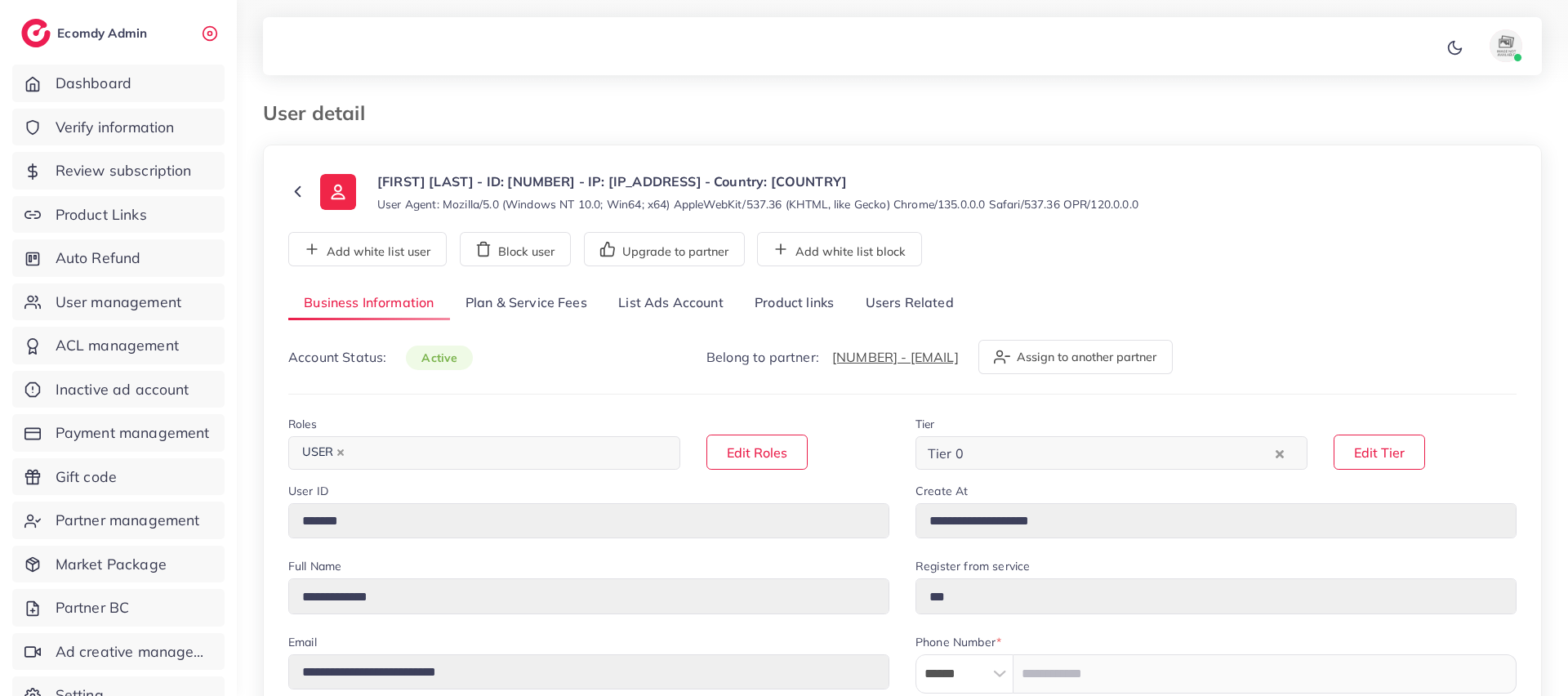 select on "*******" 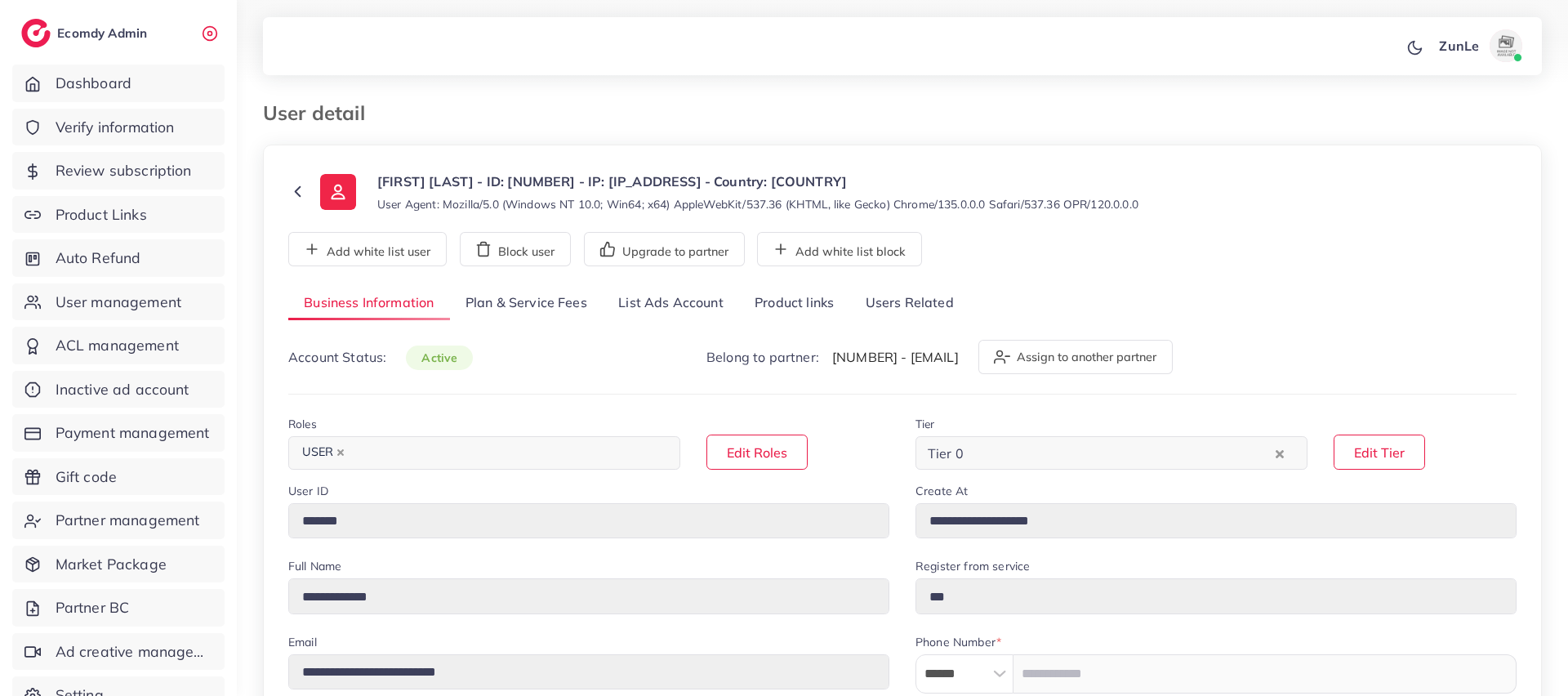 click on "35521 - a73753412@gmail.com" at bounding box center (895, 357) 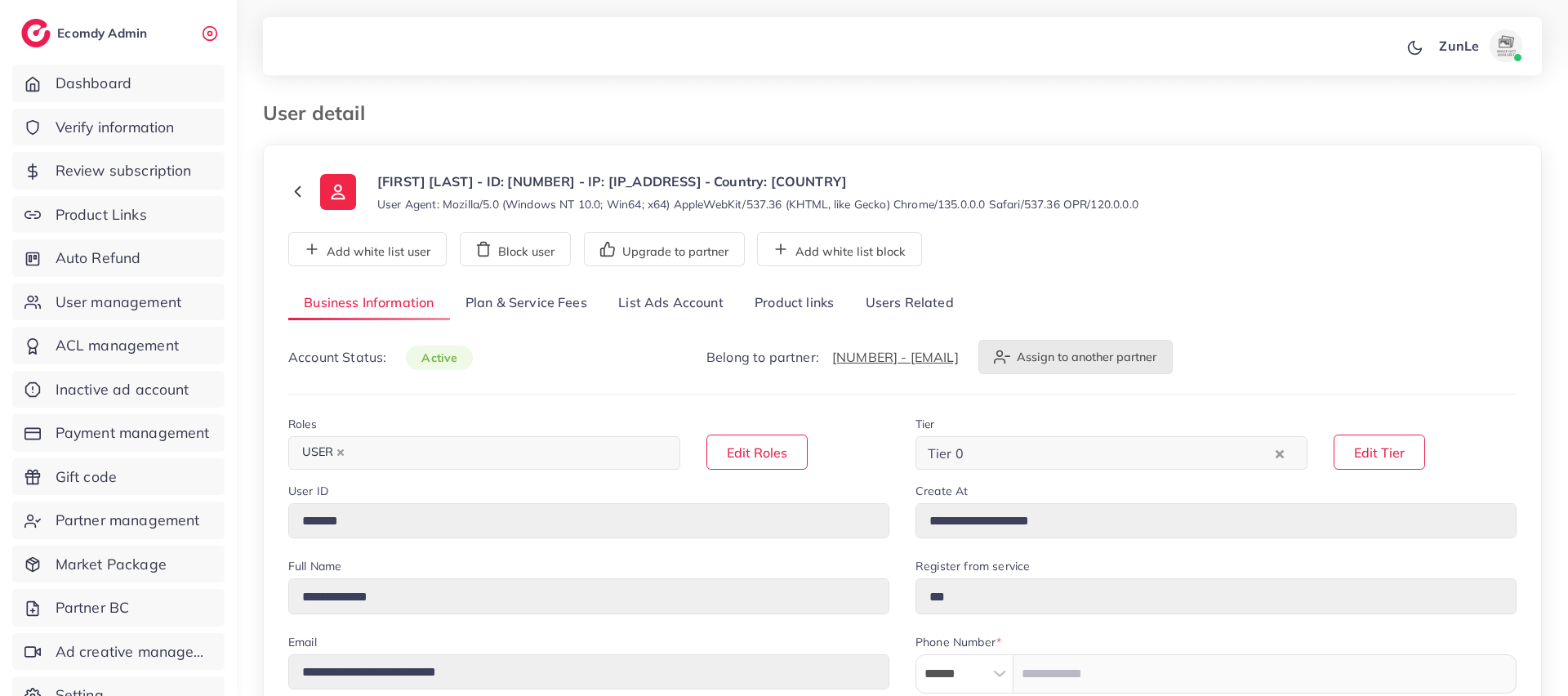 click on "Assign to another partner" at bounding box center (1076, 357) 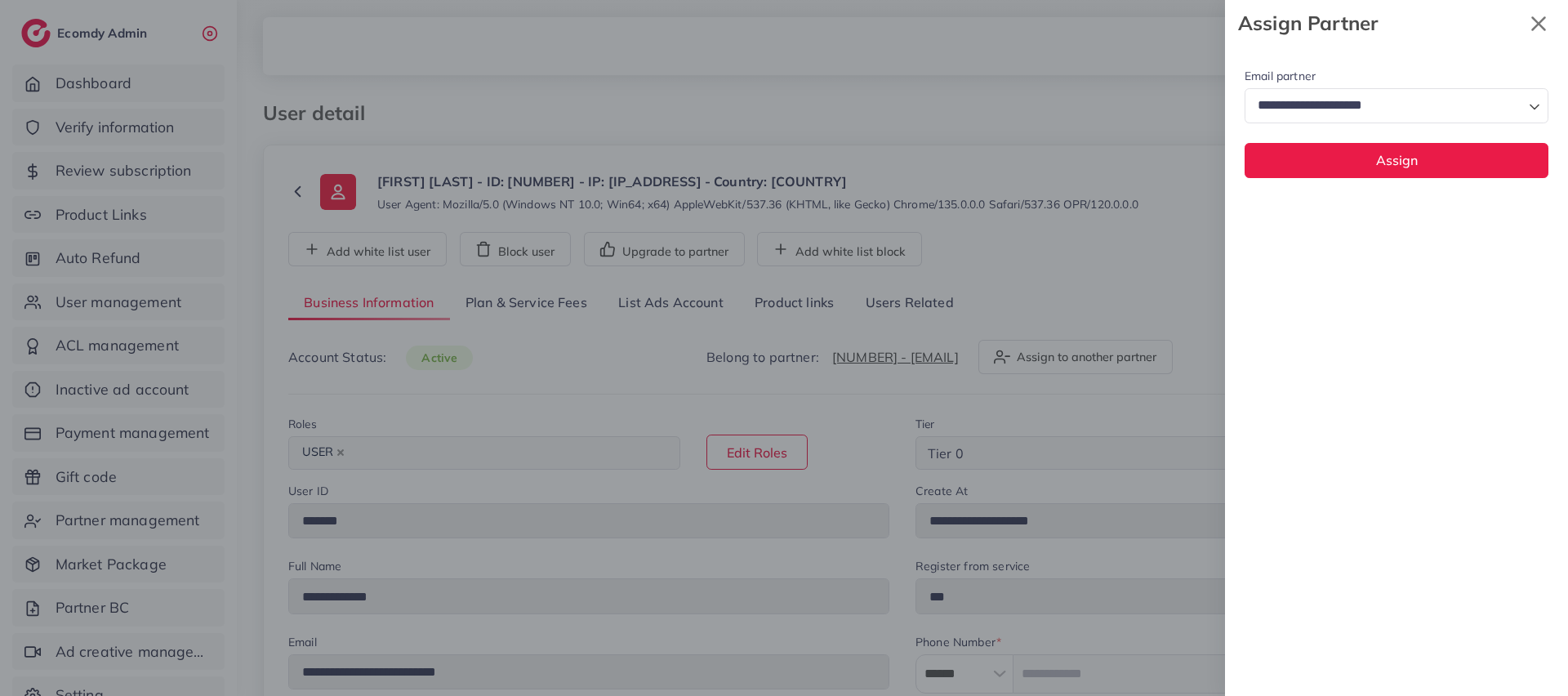 click 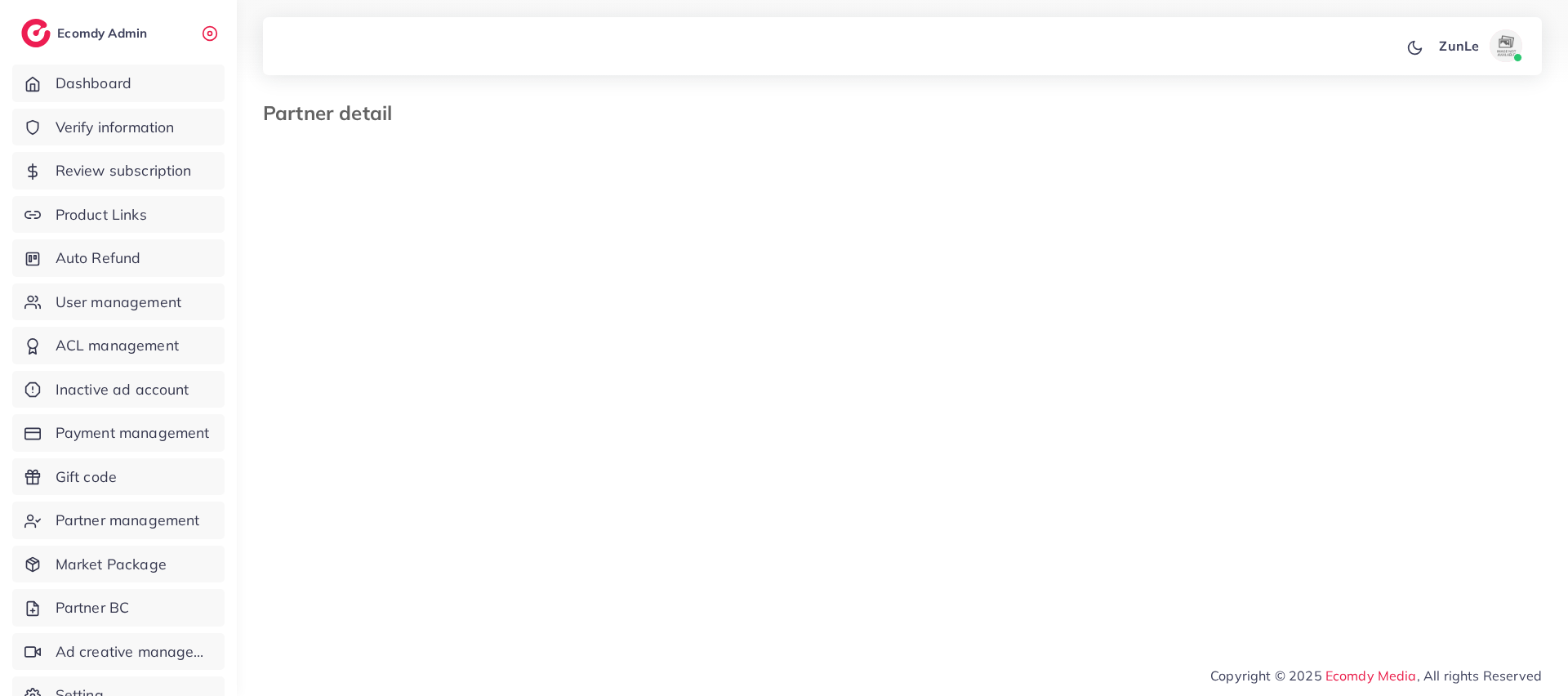 select on "**" 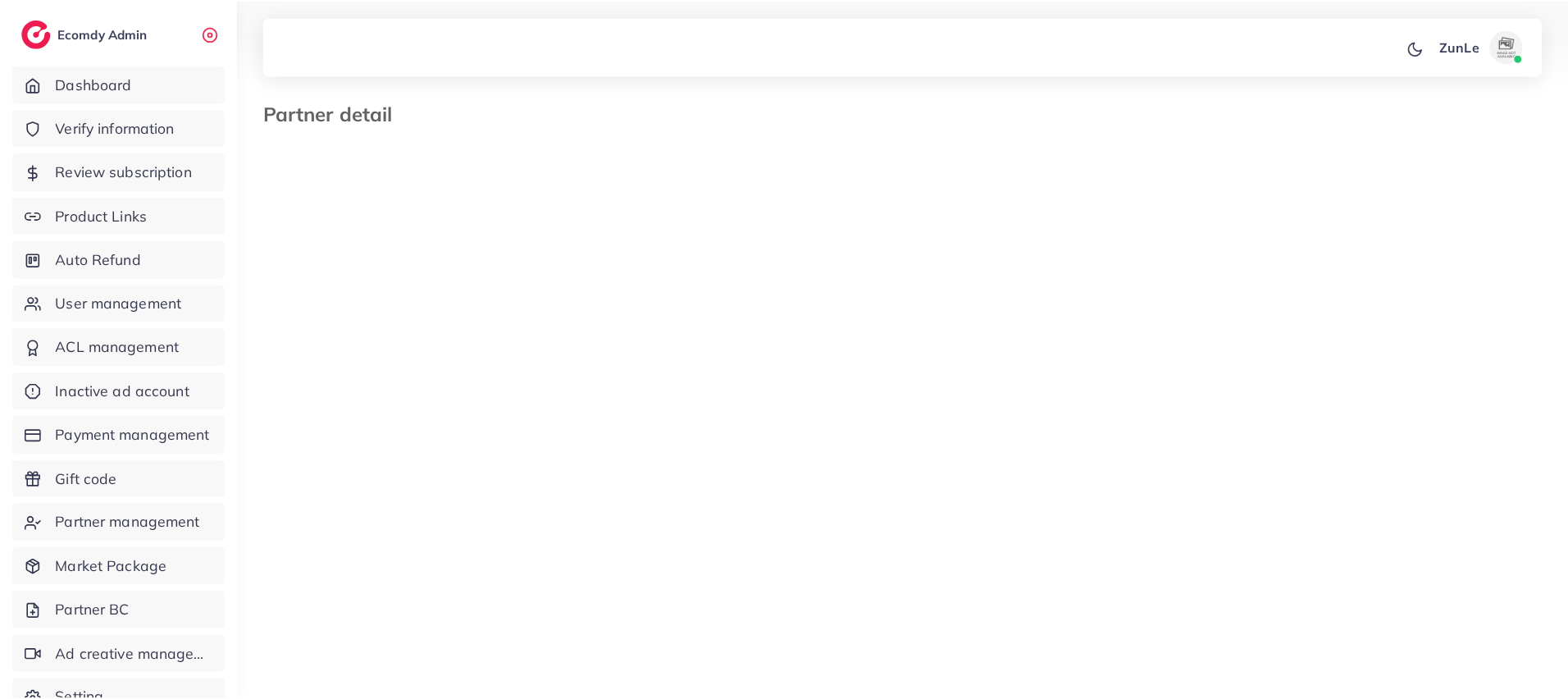 scroll, scrollTop: 0, scrollLeft: 0, axis: both 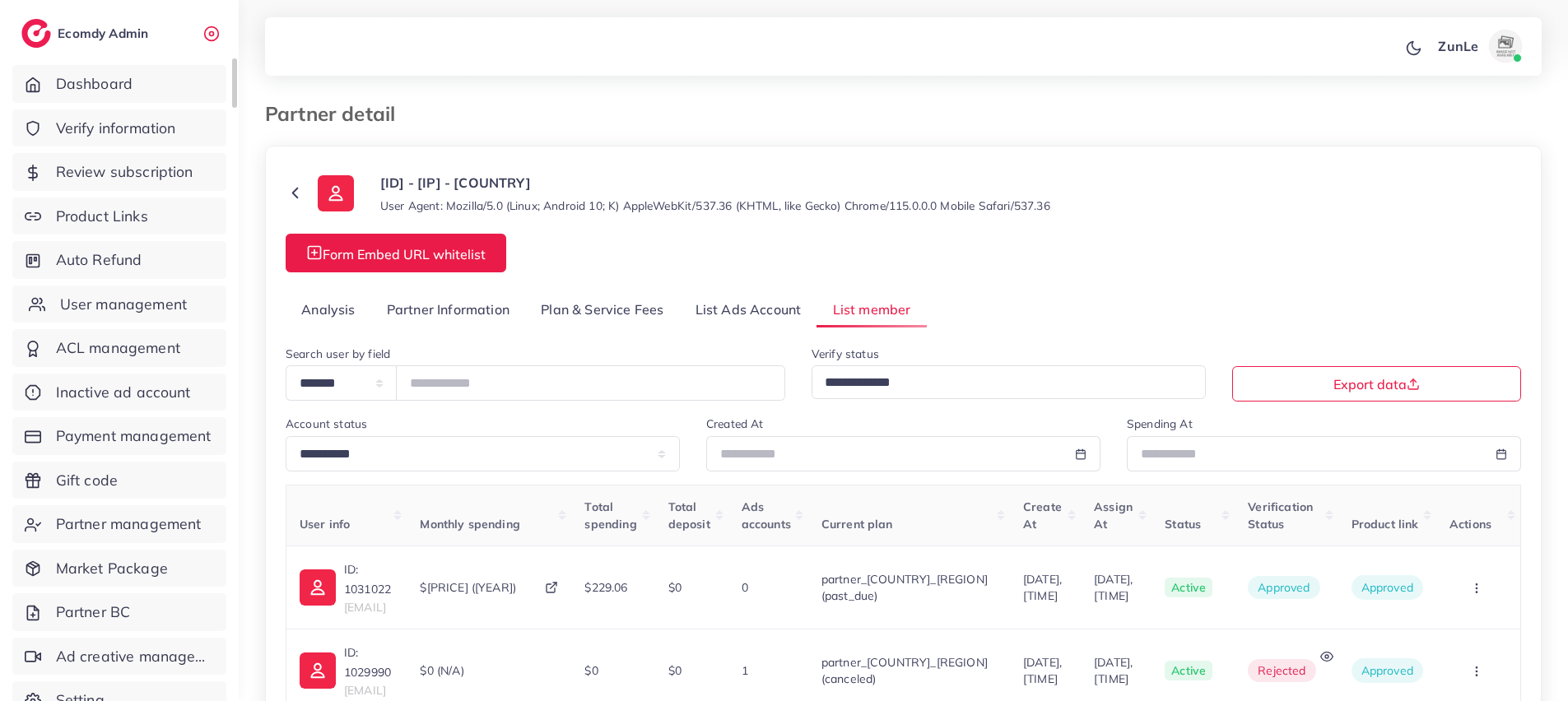 click on "User management" at bounding box center [119, 304] 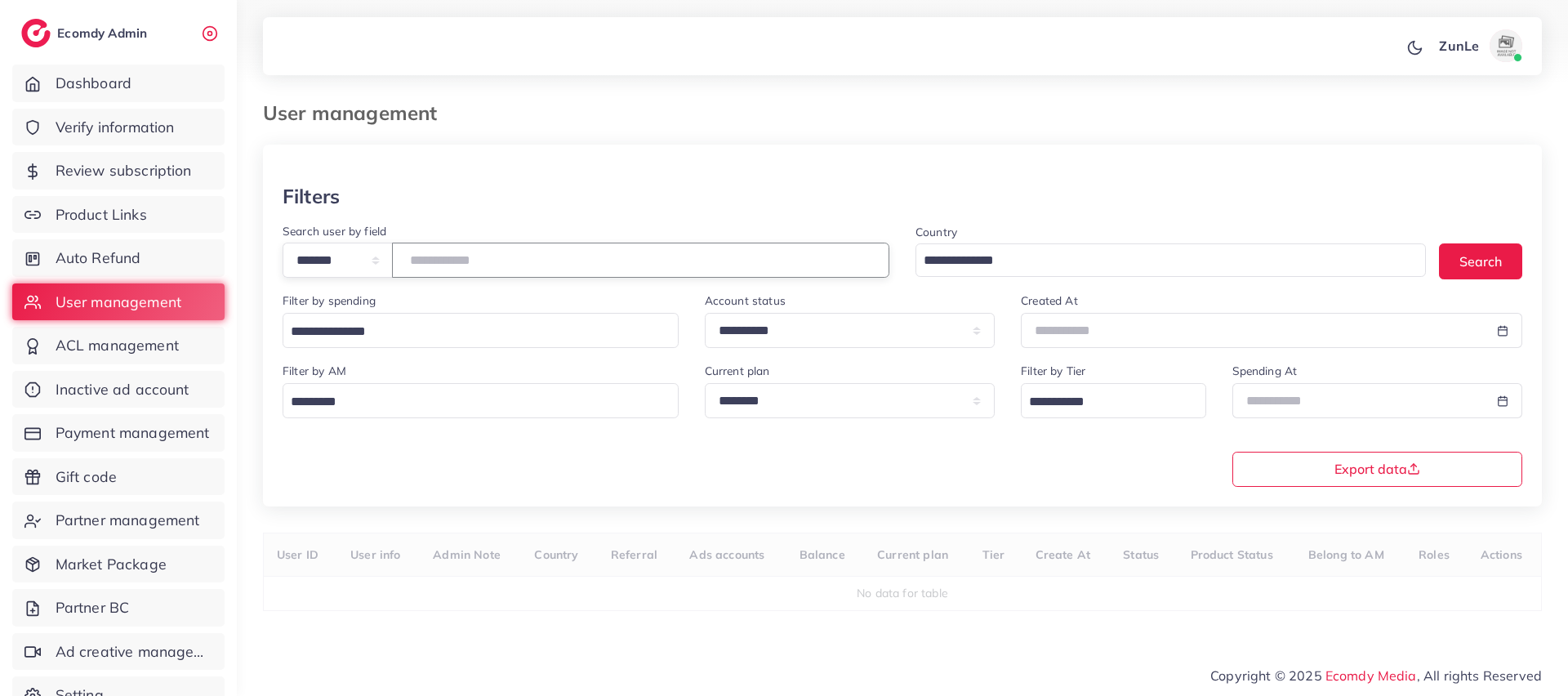 click at bounding box center (640, 260) 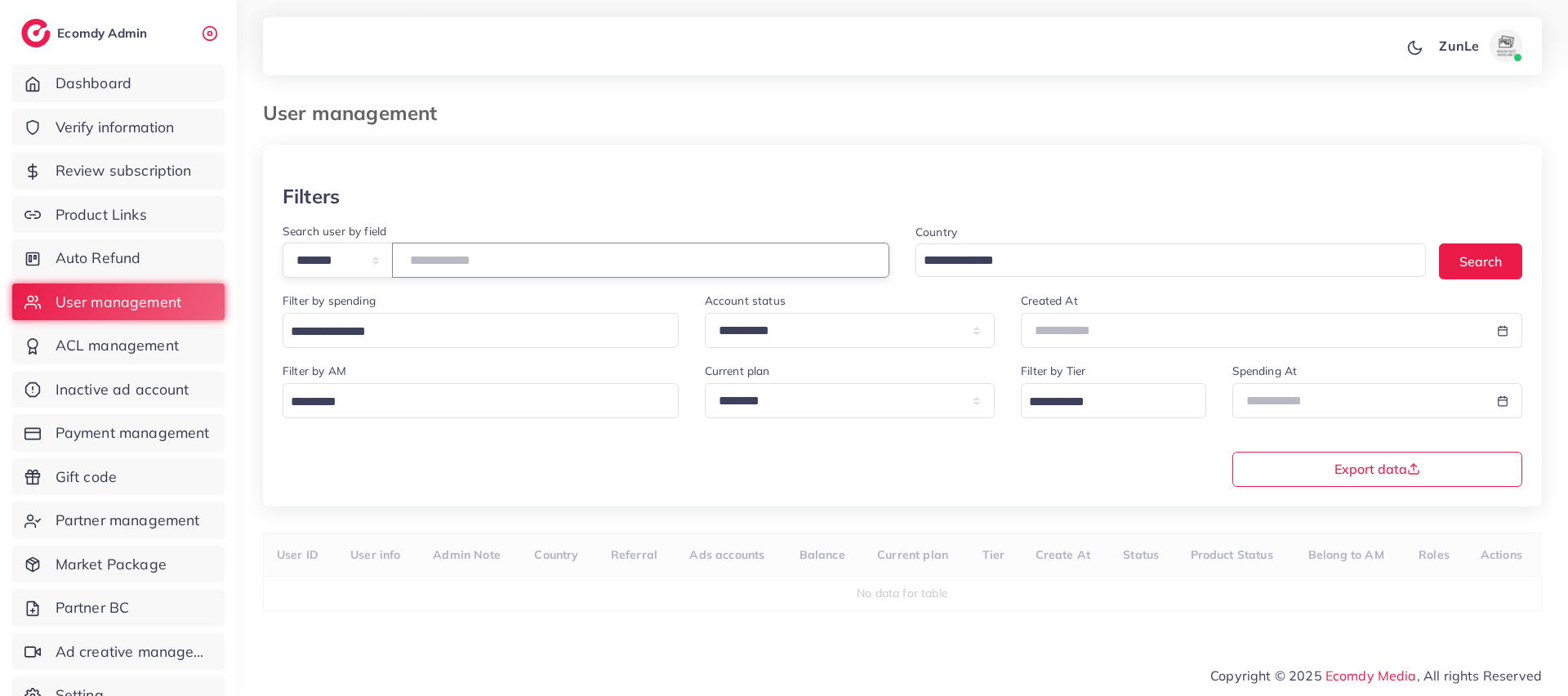 type on "*****" 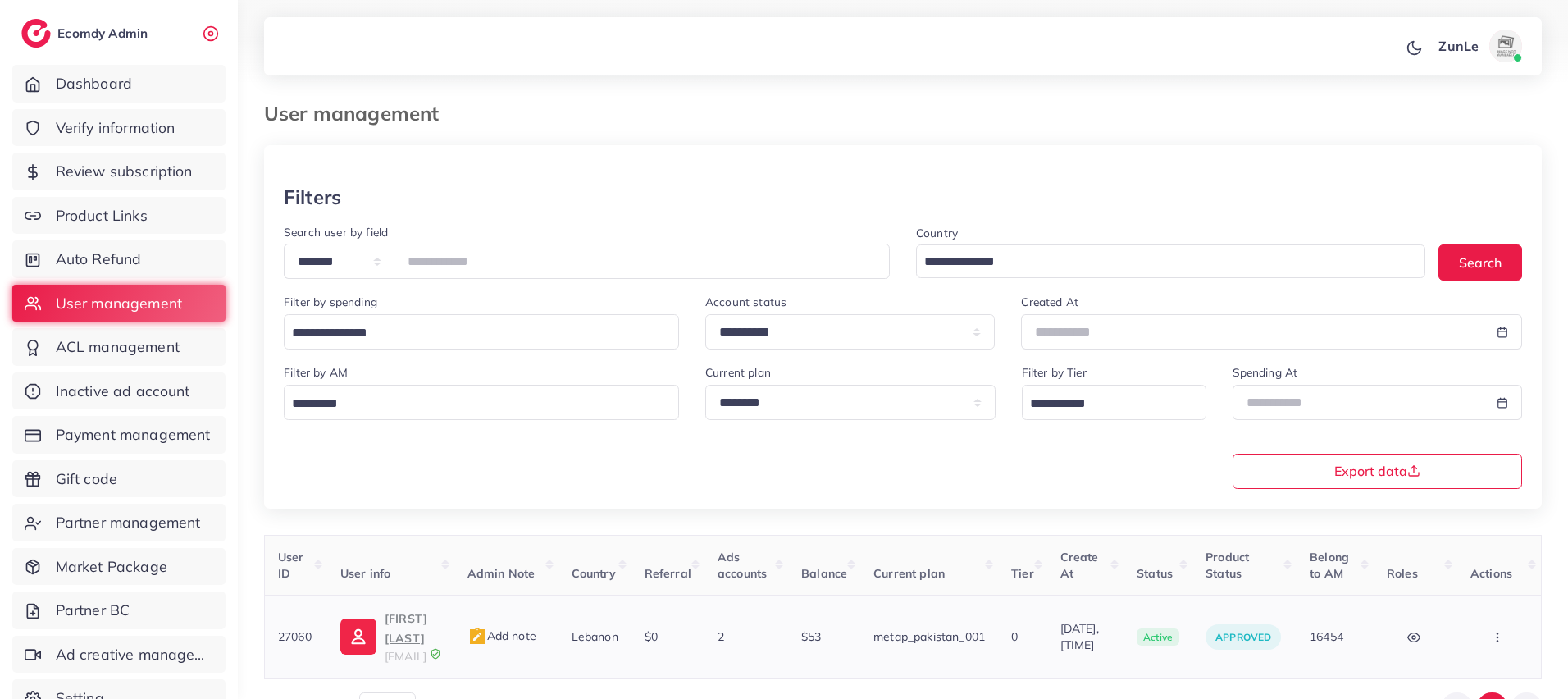 click on "[FIRST] [LAST]" at bounding box center [413, 628] 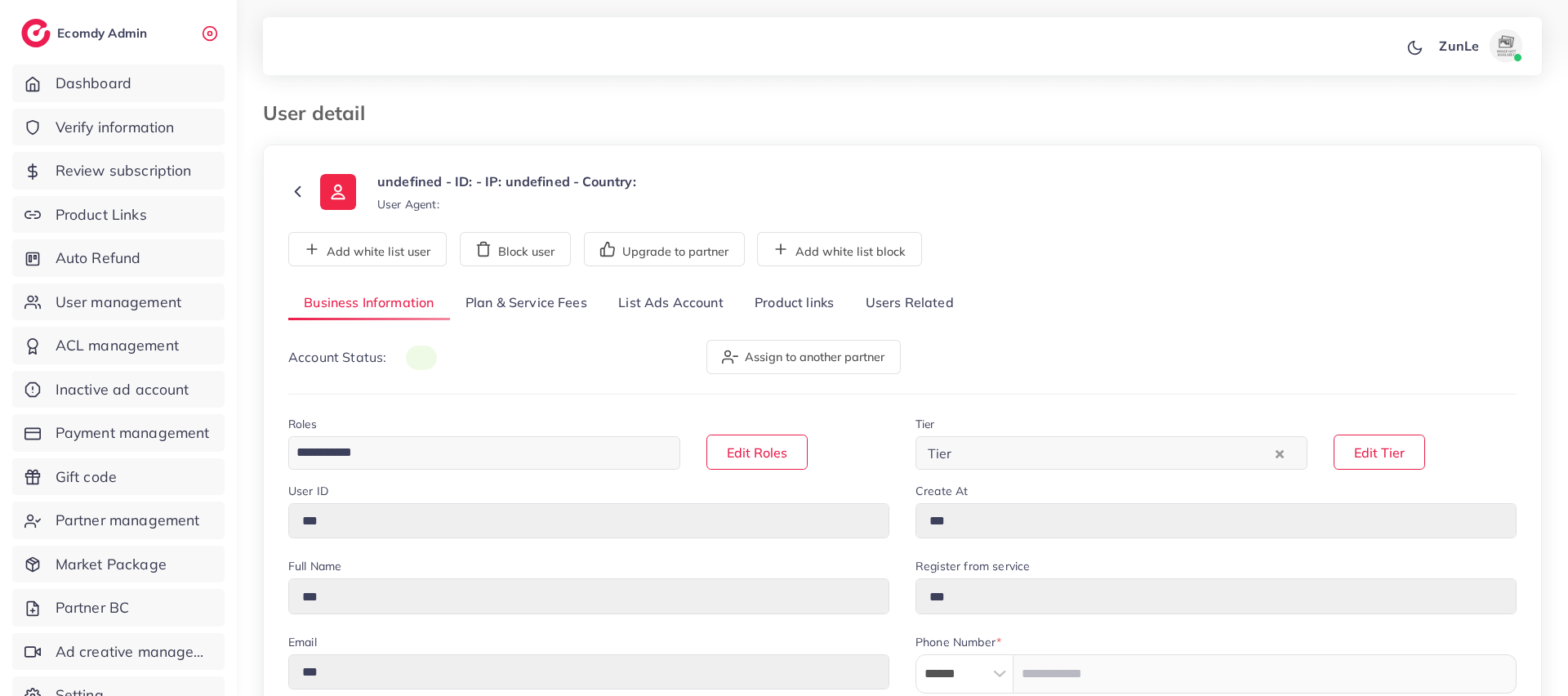 scroll, scrollTop: 0, scrollLeft: 0, axis: both 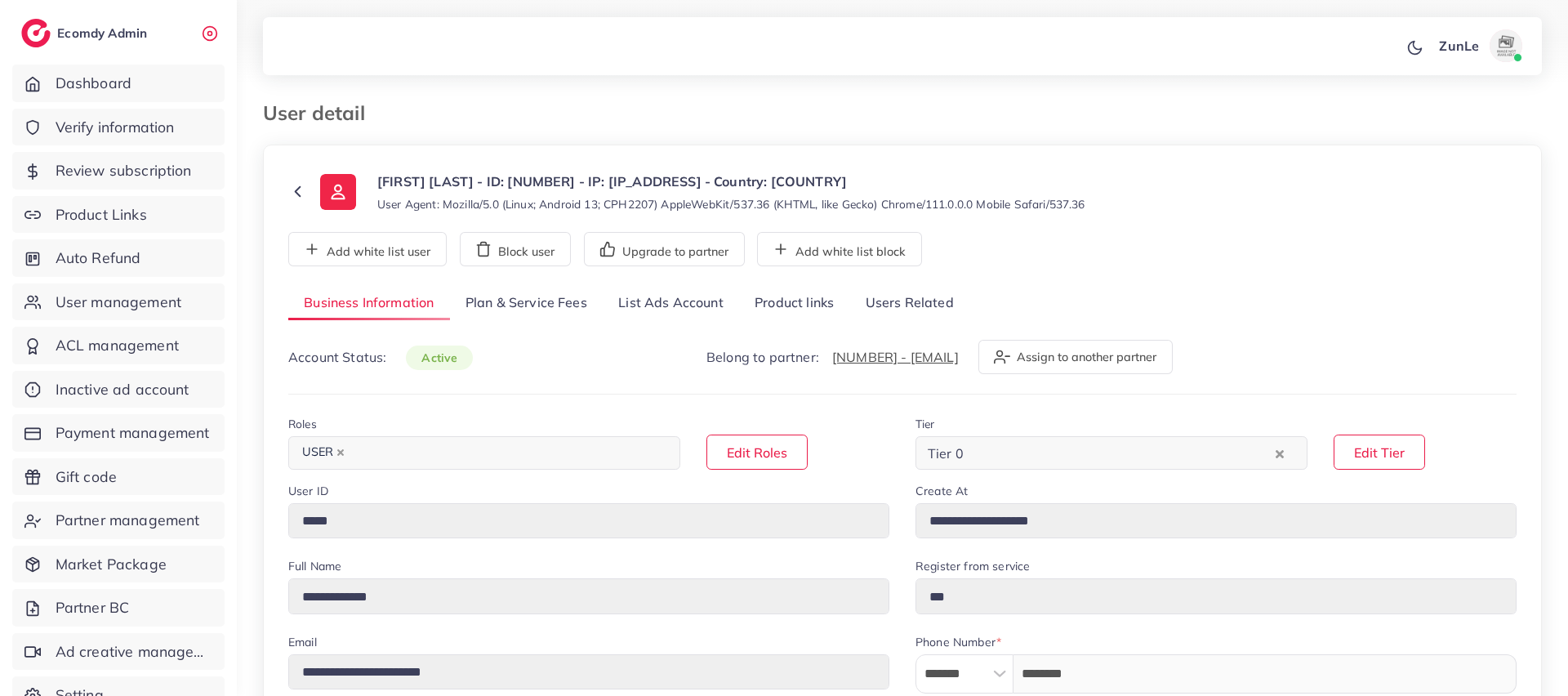 click on "Plan & Service Fees" at bounding box center [526, 303] 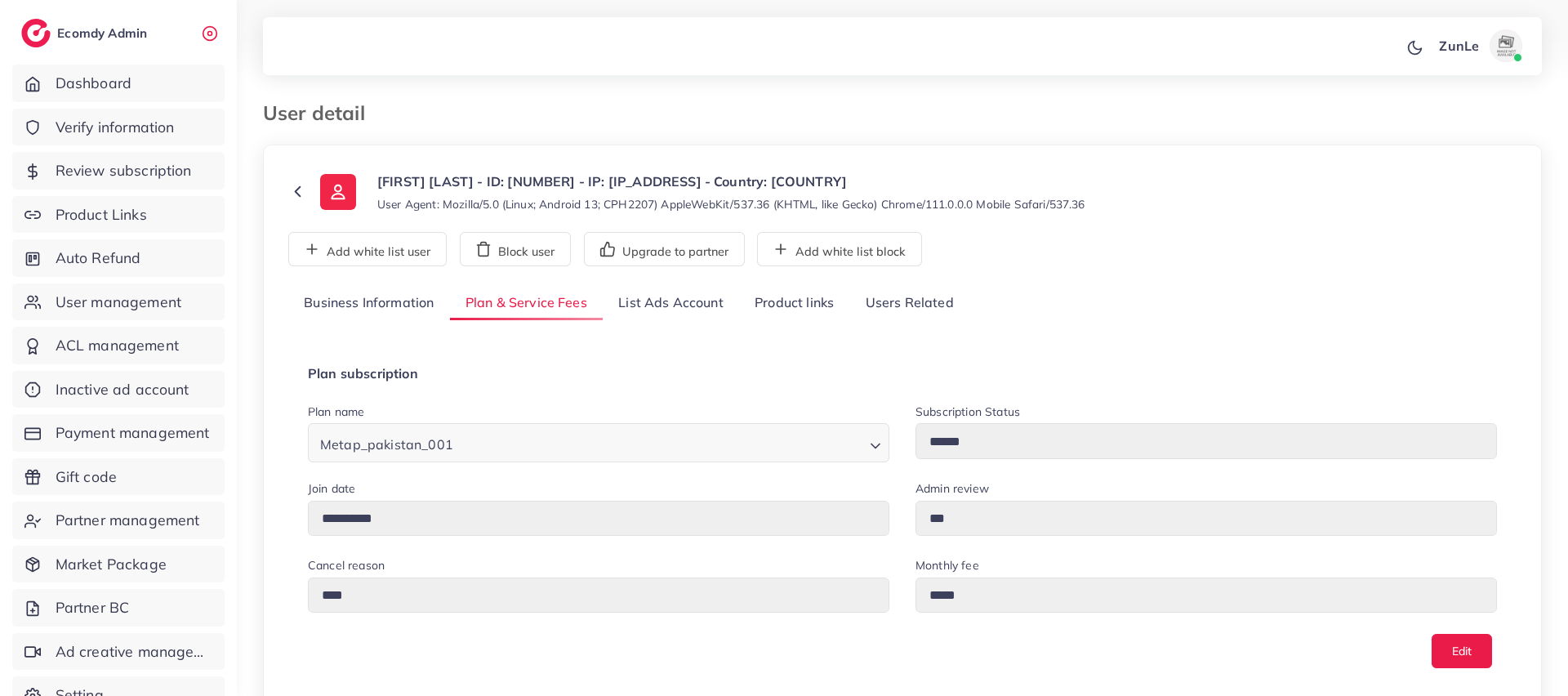 scroll, scrollTop: 3, scrollLeft: 0, axis: vertical 